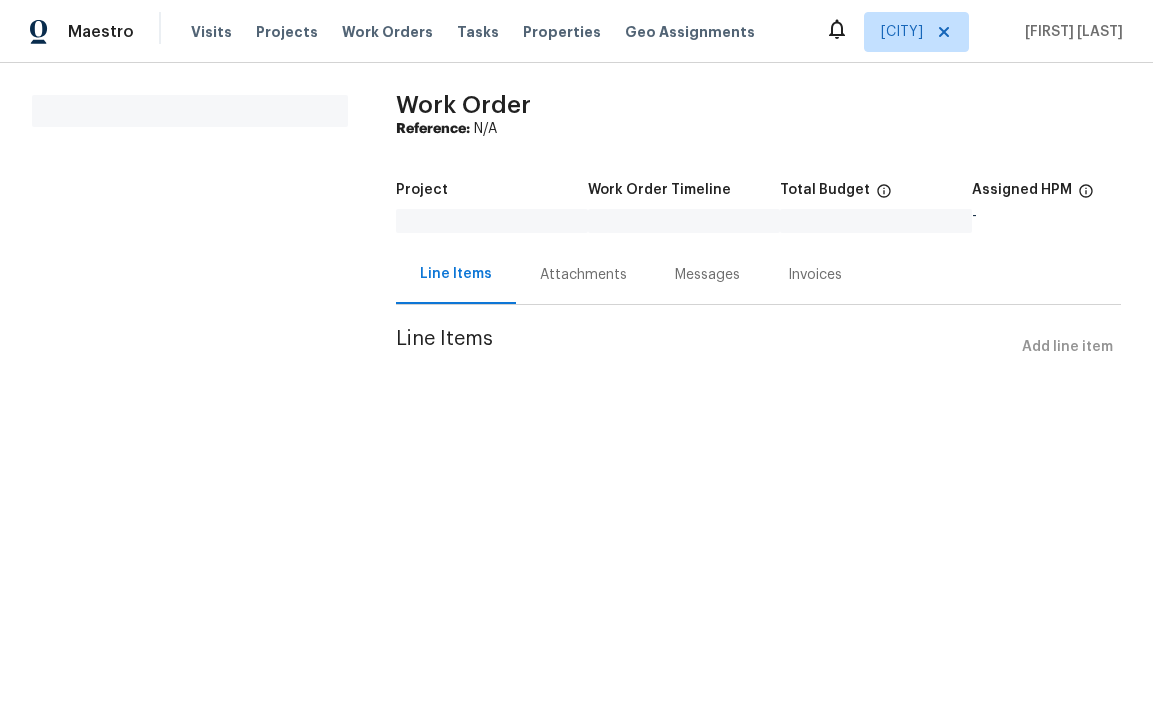 scroll, scrollTop: 0, scrollLeft: 0, axis: both 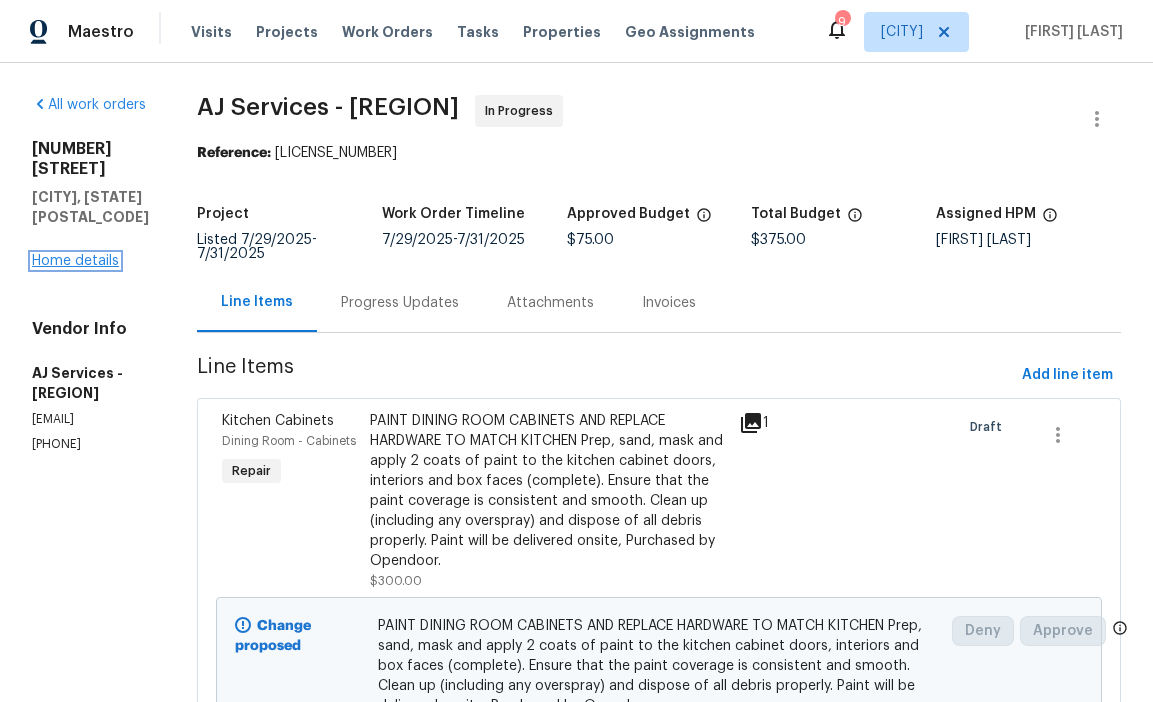 click on "Home details" at bounding box center (75, 261) 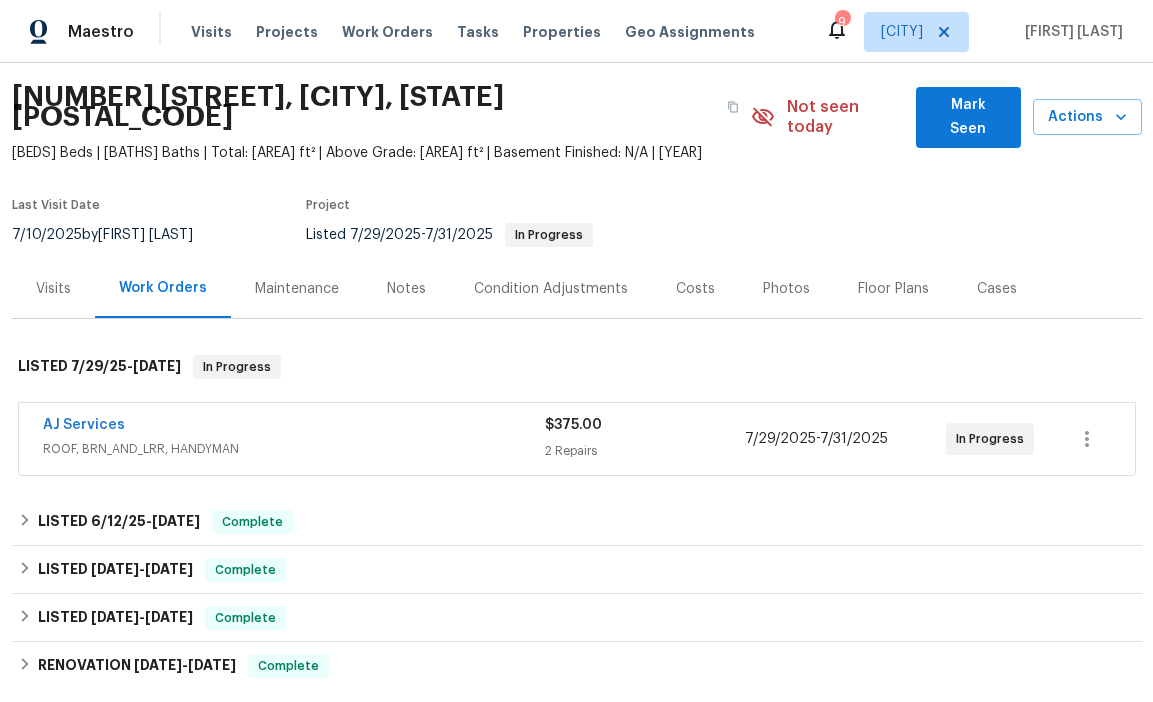 scroll, scrollTop: 66, scrollLeft: 0, axis: vertical 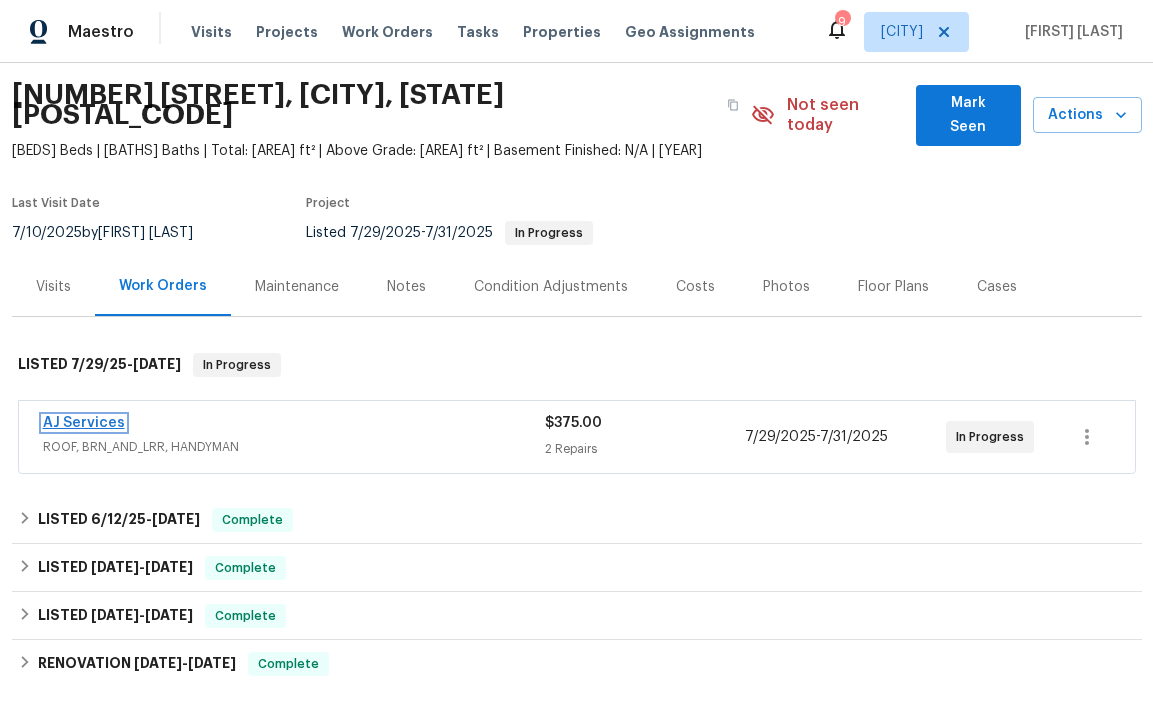 click on "AJ Services" at bounding box center (84, 423) 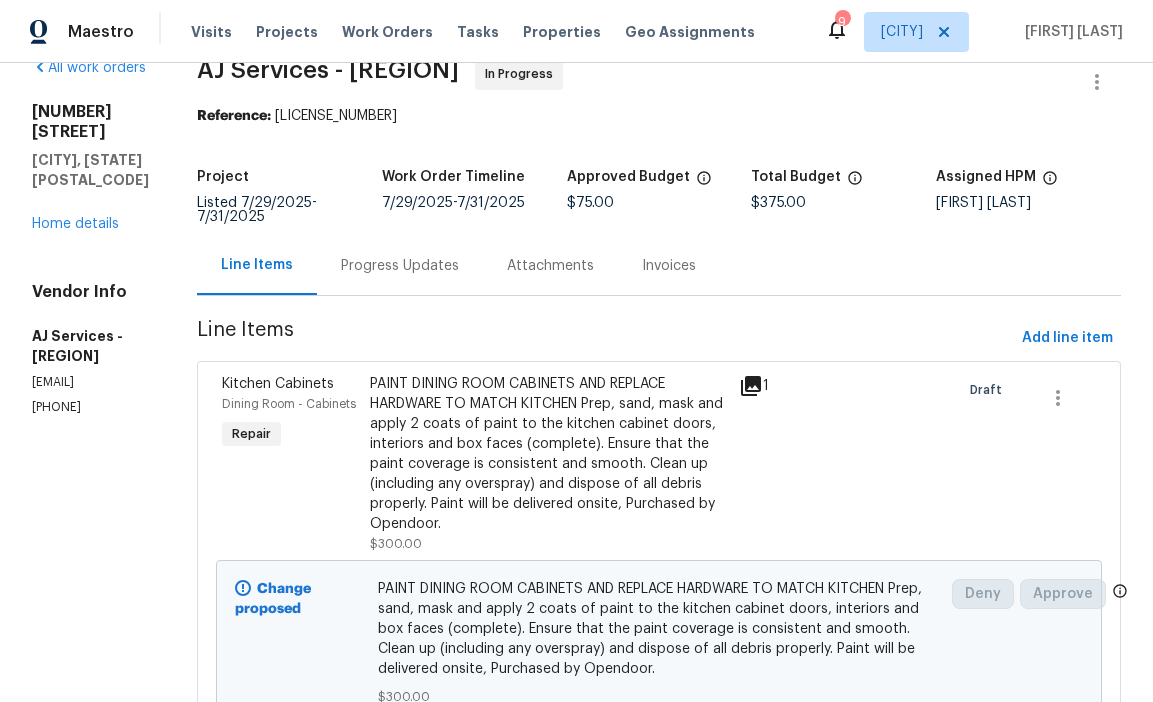 scroll, scrollTop: 0, scrollLeft: 0, axis: both 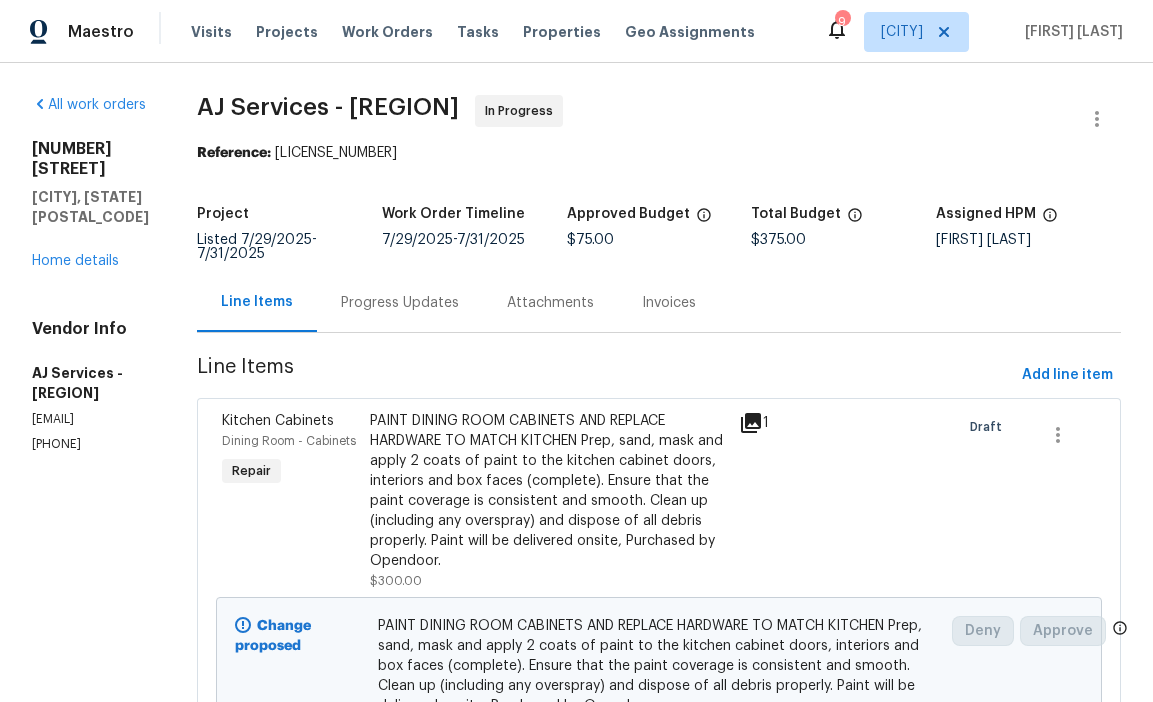 click 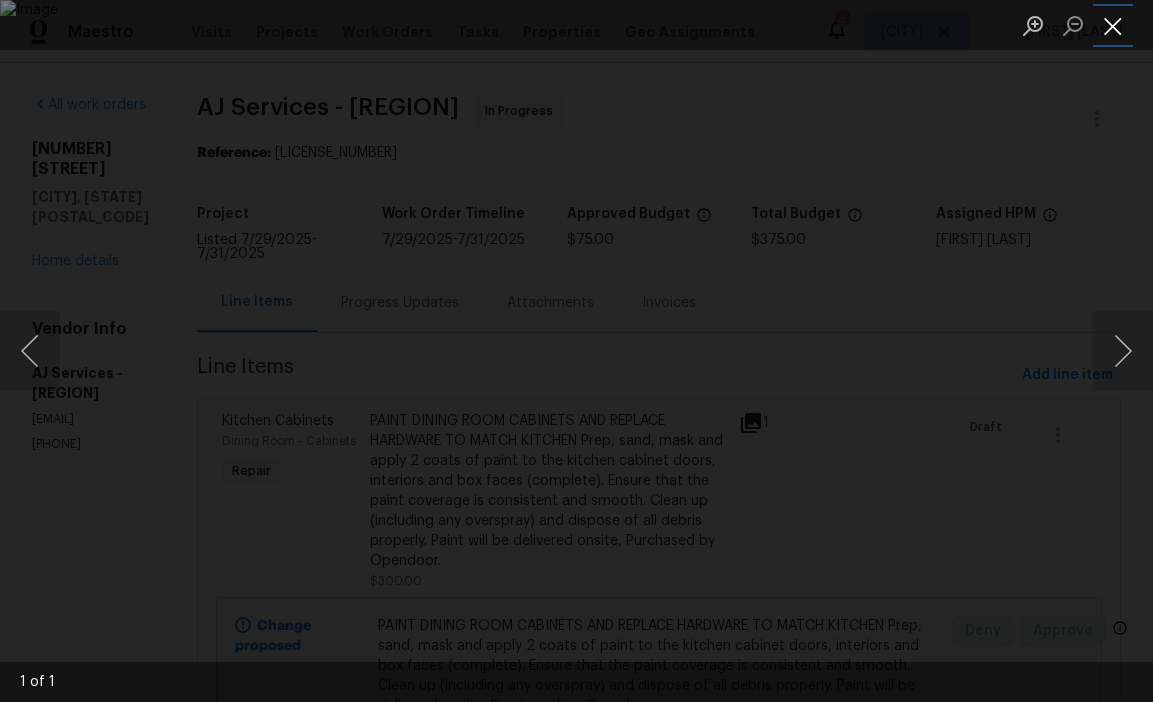 click at bounding box center (1113, 25) 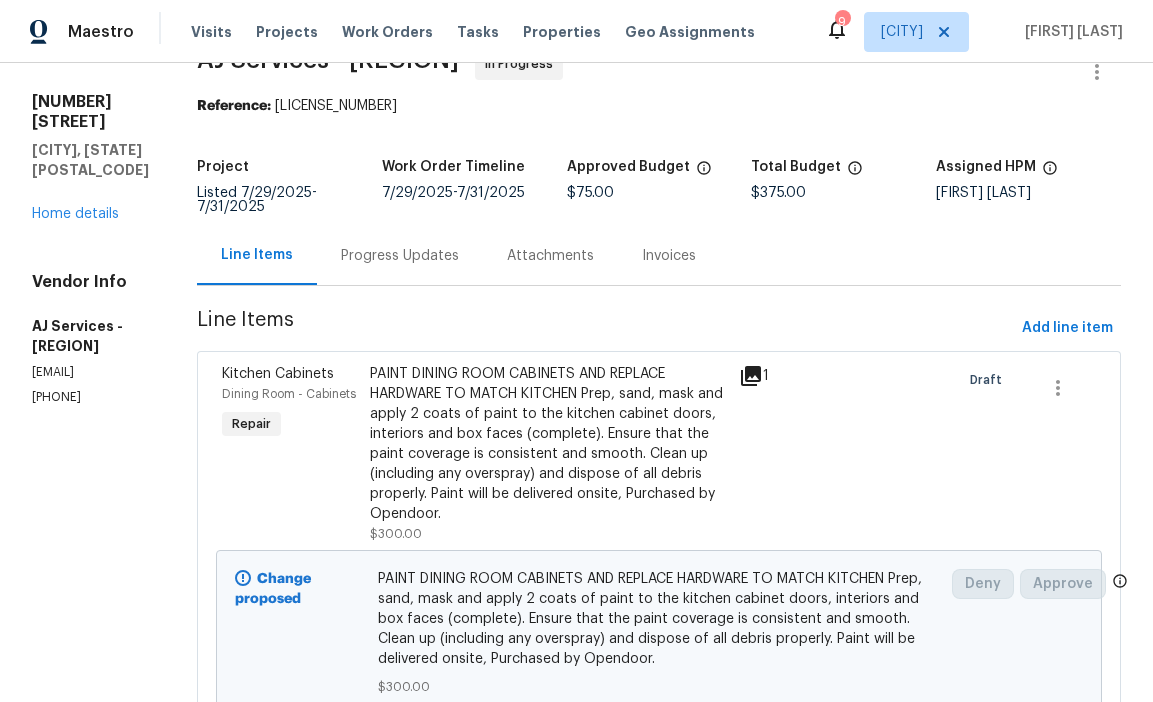 scroll, scrollTop: 0, scrollLeft: 0, axis: both 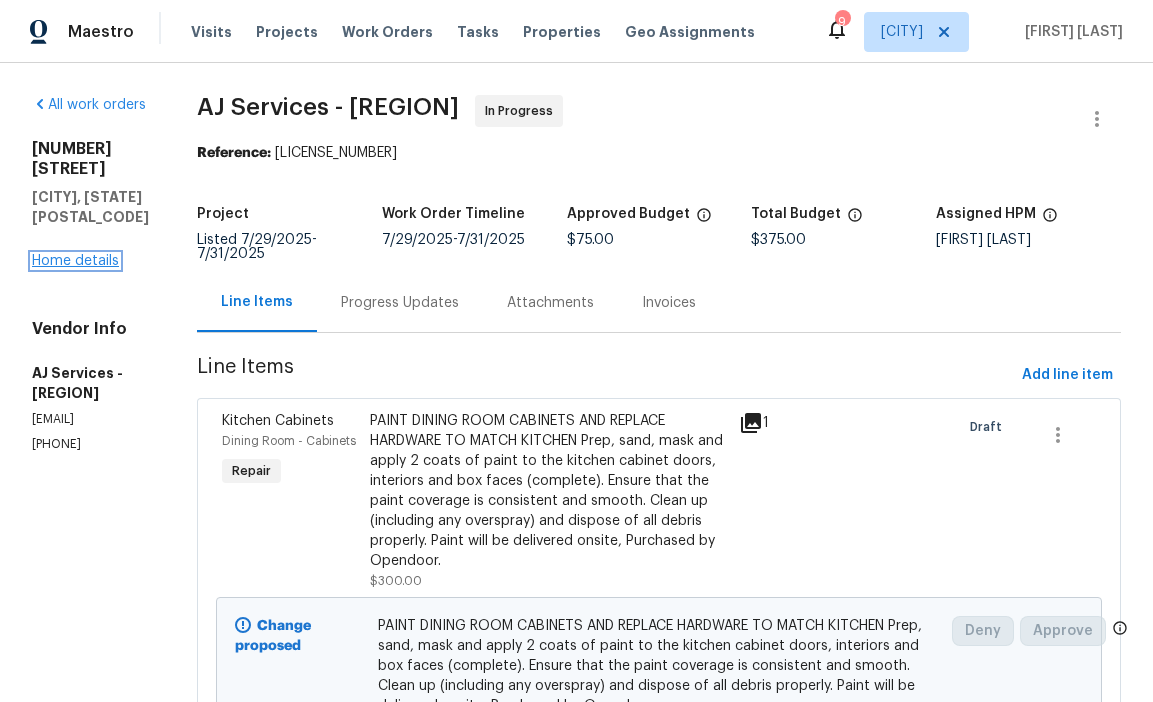 click on "Home details" at bounding box center (75, 261) 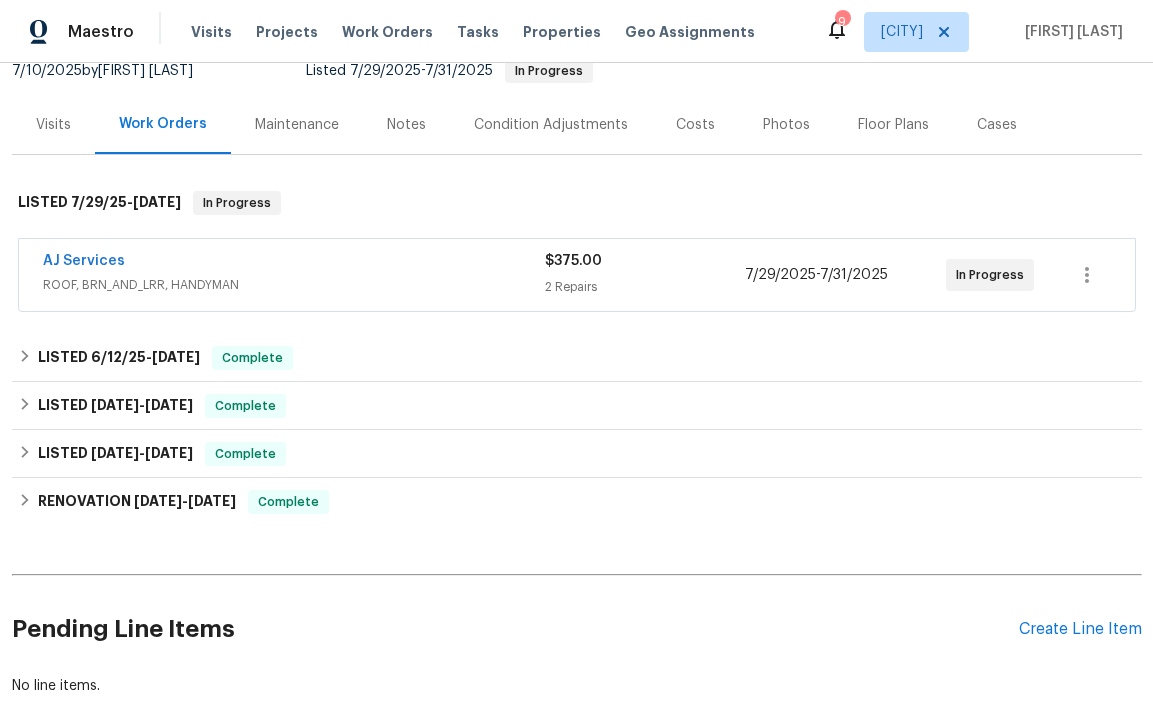 scroll, scrollTop: 229, scrollLeft: 0, axis: vertical 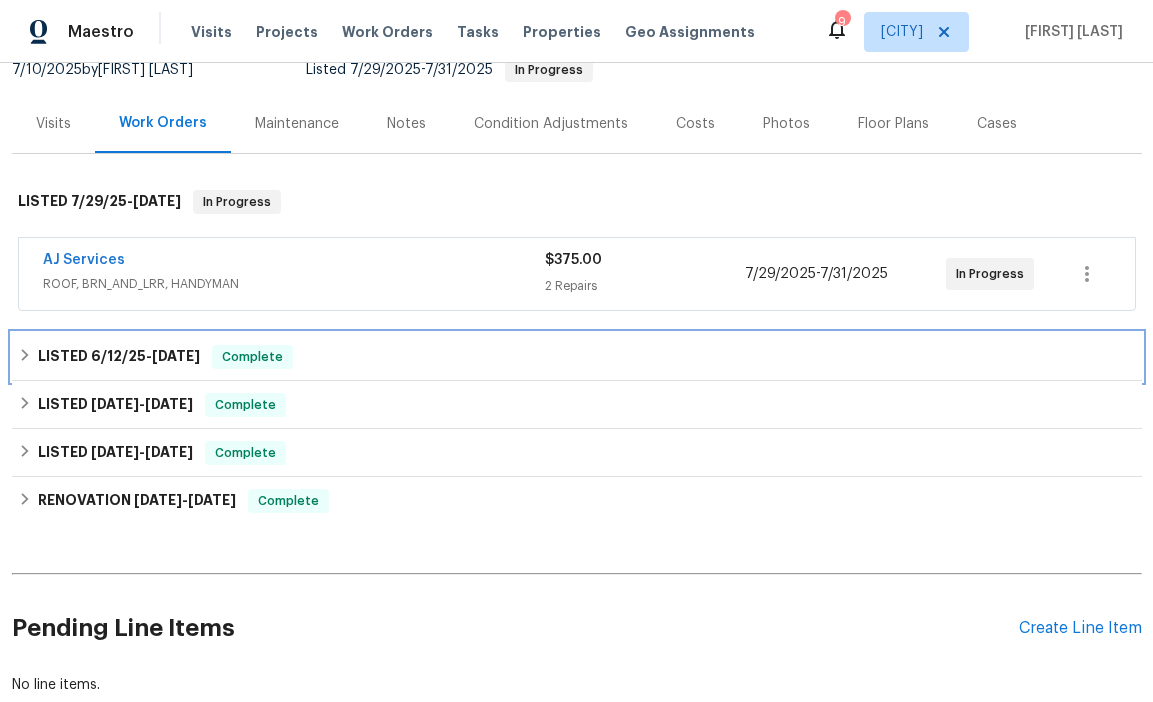click on "LISTED [DATE] - [DATE] Complete" at bounding box center [577, 357] 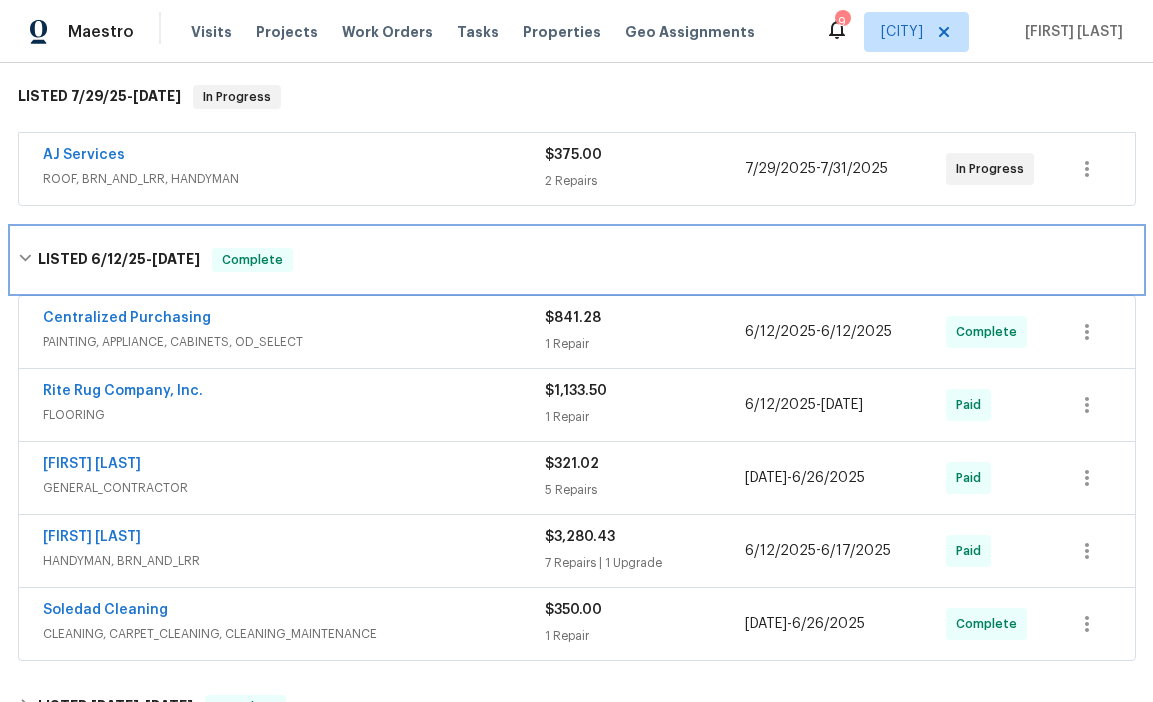 scroll, scrollTop: 357, scrollLeft: 0, axis: vertical 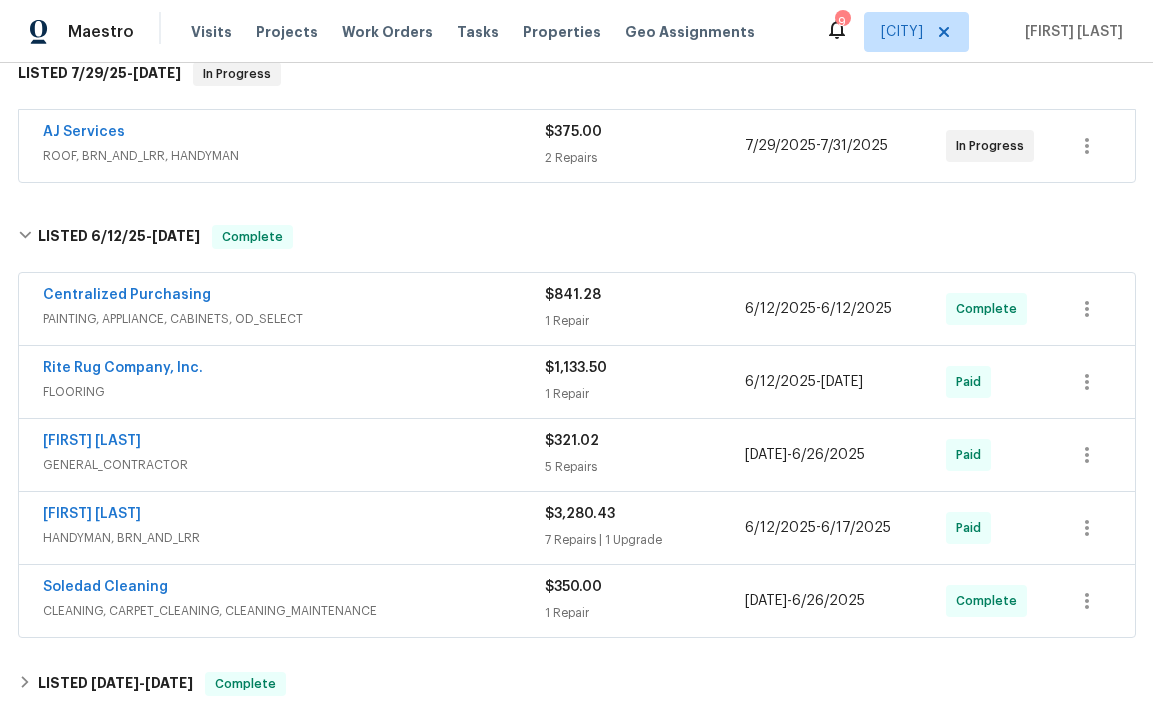 click on "PAINTING, APPLIANCE, CABINETS, OD_SELECT" at bounding box center [294, 319] 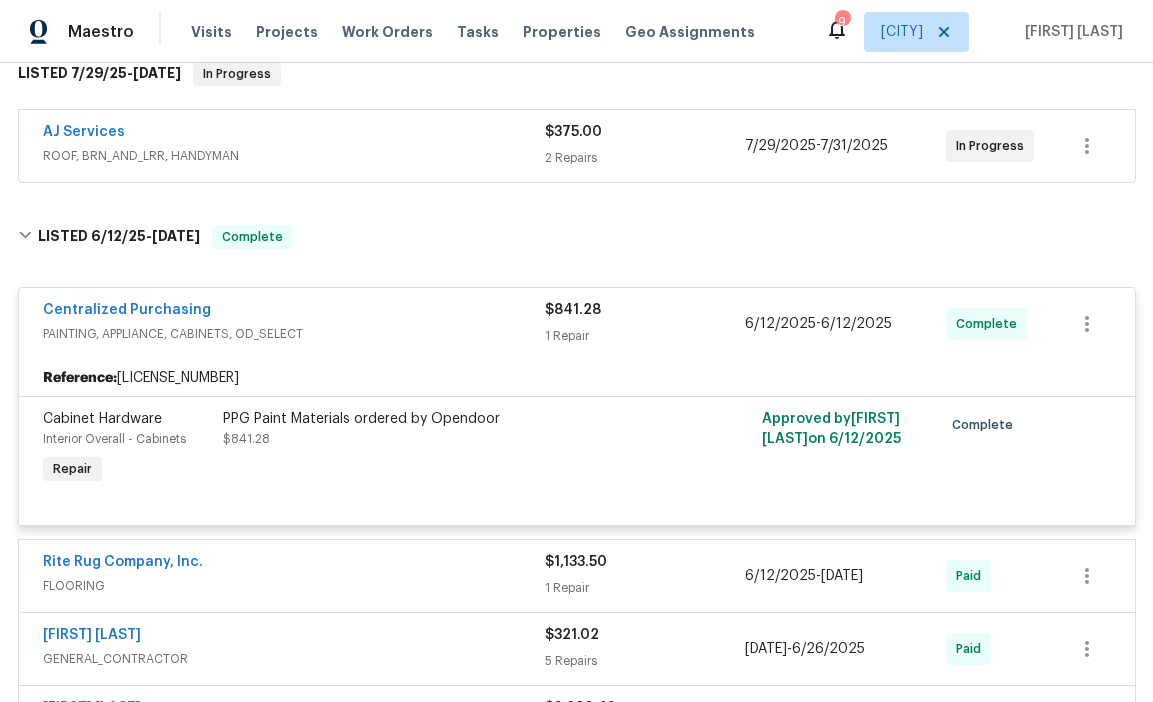 click on "PAINTING, APPLIANCE, CABINETS, OD_SELECT" at bounding box center (294, 334) 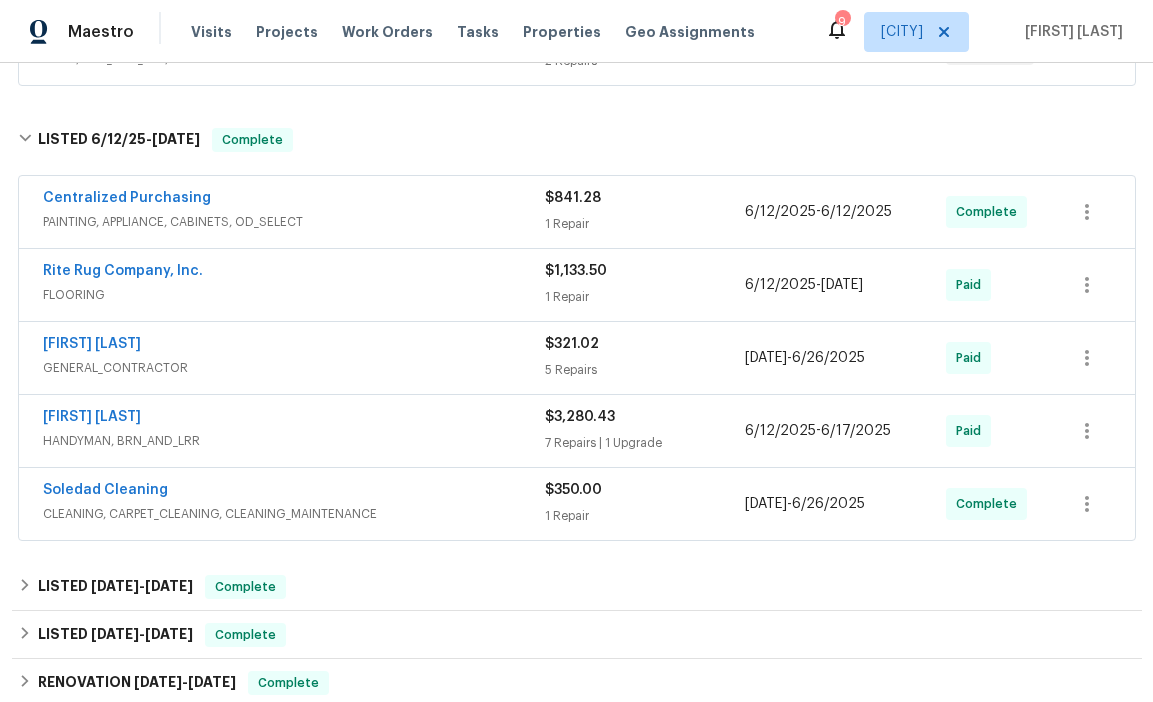 scroll, scrollTop: 460, scrollLeft: 0, axis: vertical 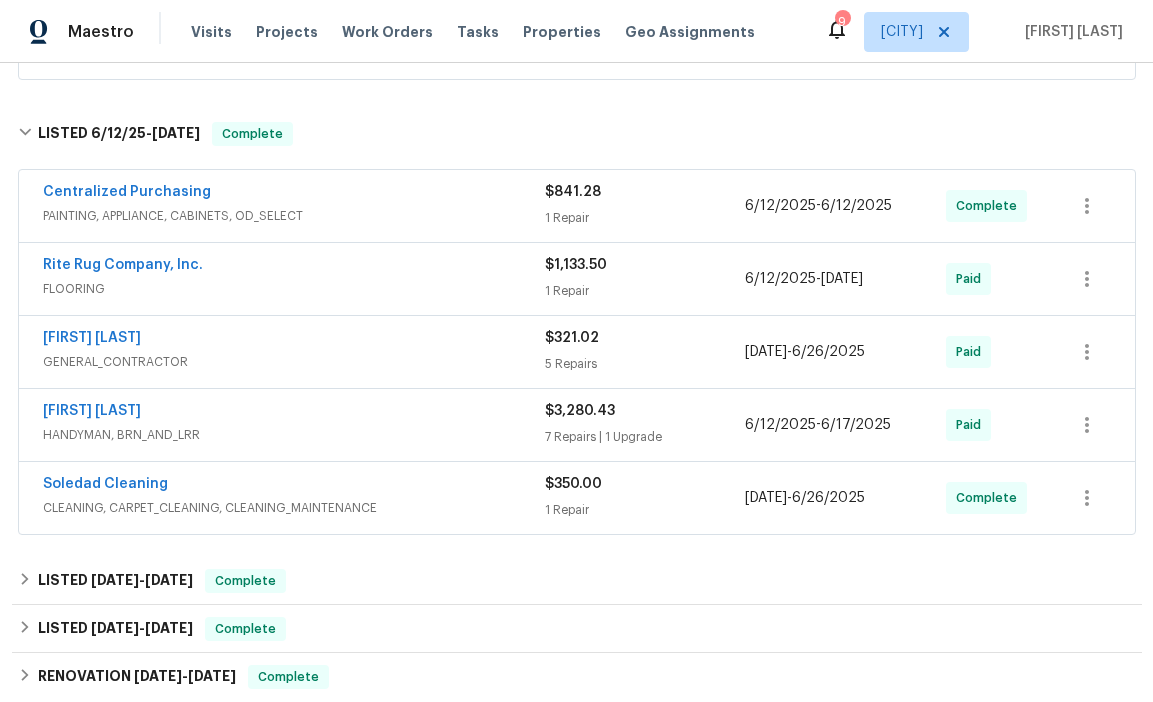 click on "HANDYMAN, BRN_AND_LRR" at bounding box center (294, 435) 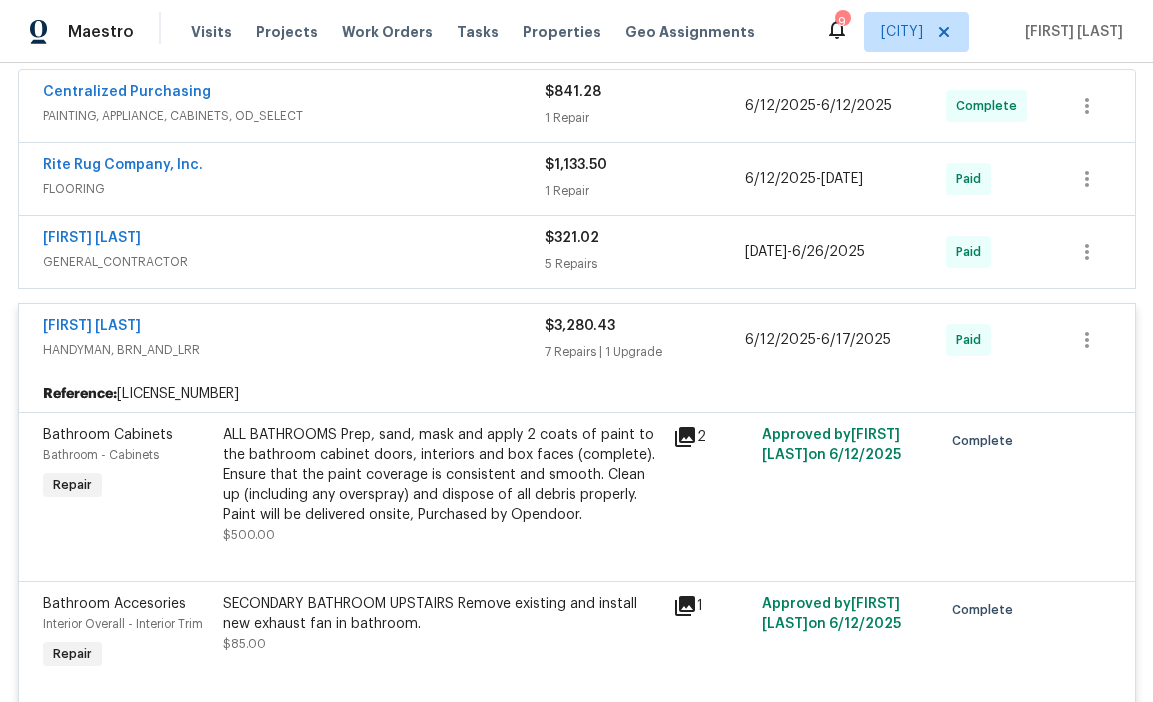scroll, scrollTop: 552, scrollLeft: 0, axis: vertical 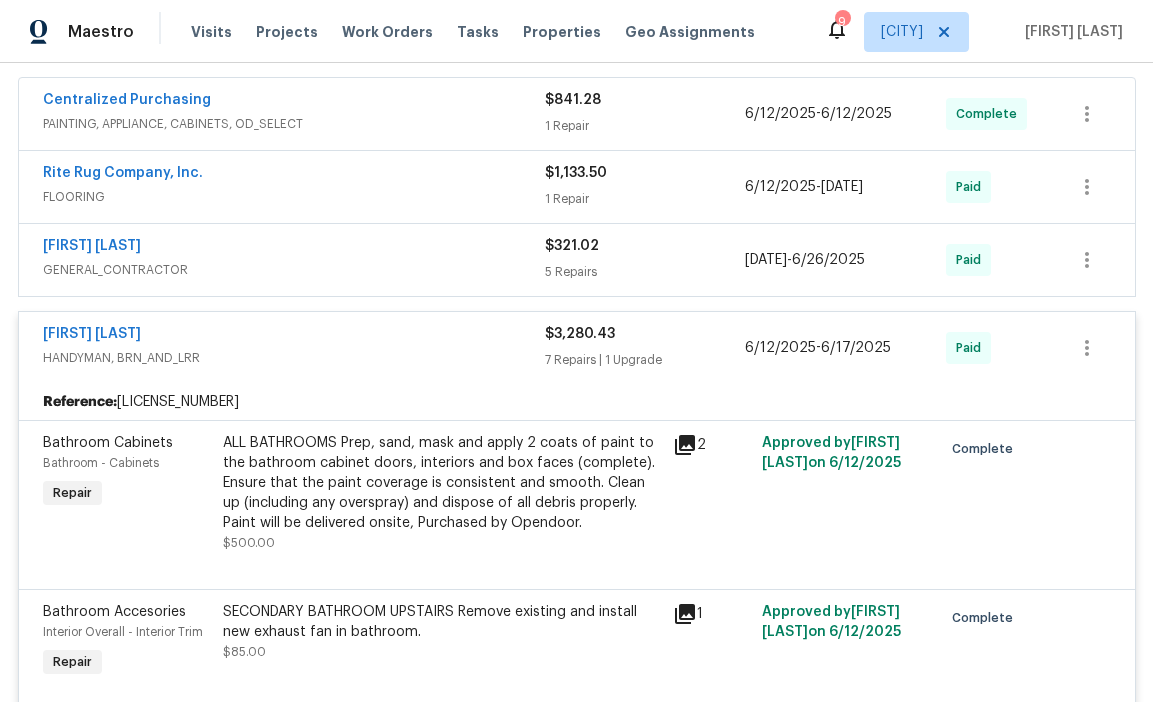 click on "[FIRST] [LAST]" at bounding box center (294, 336) 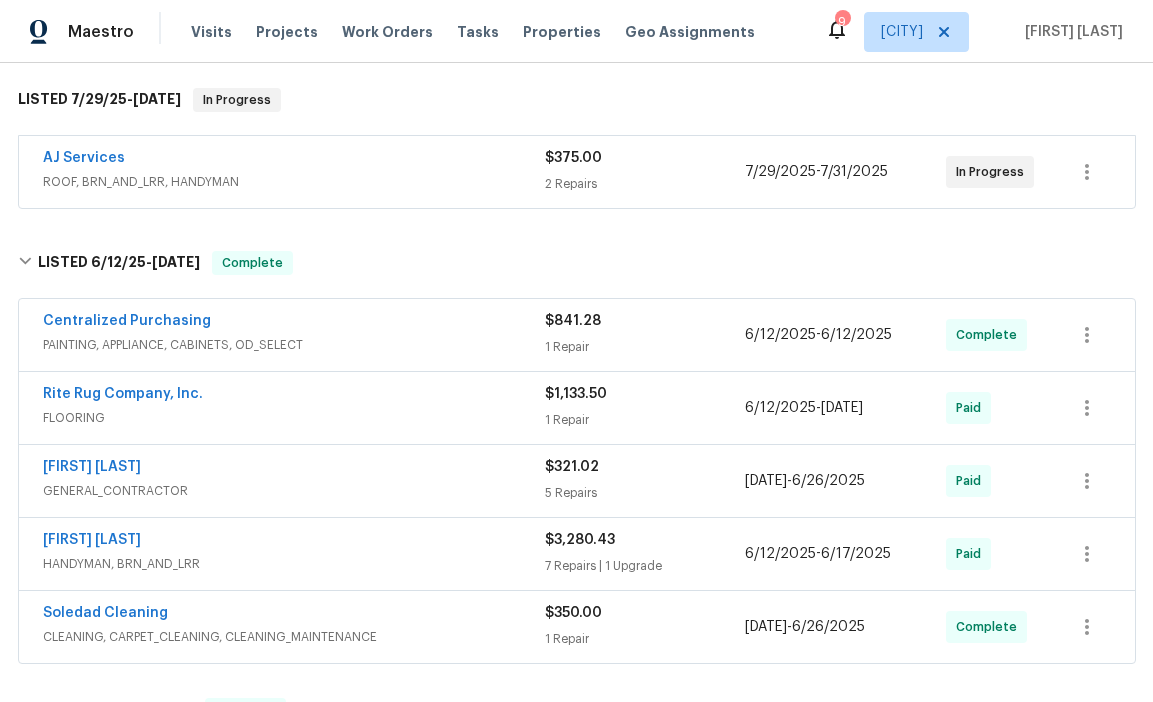 scroll, scrollTop: 336, scrollLeft: 0, axis: vertical 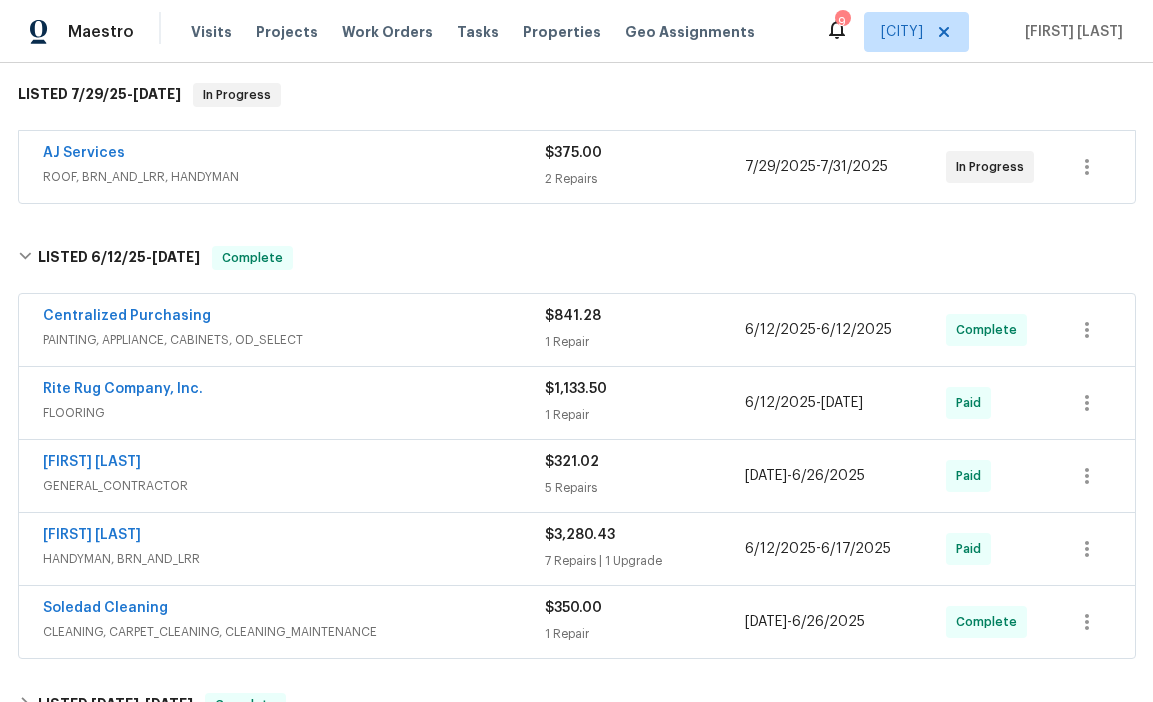 click on "[FIRST] [LAST]" at bounding box center (294, 464) 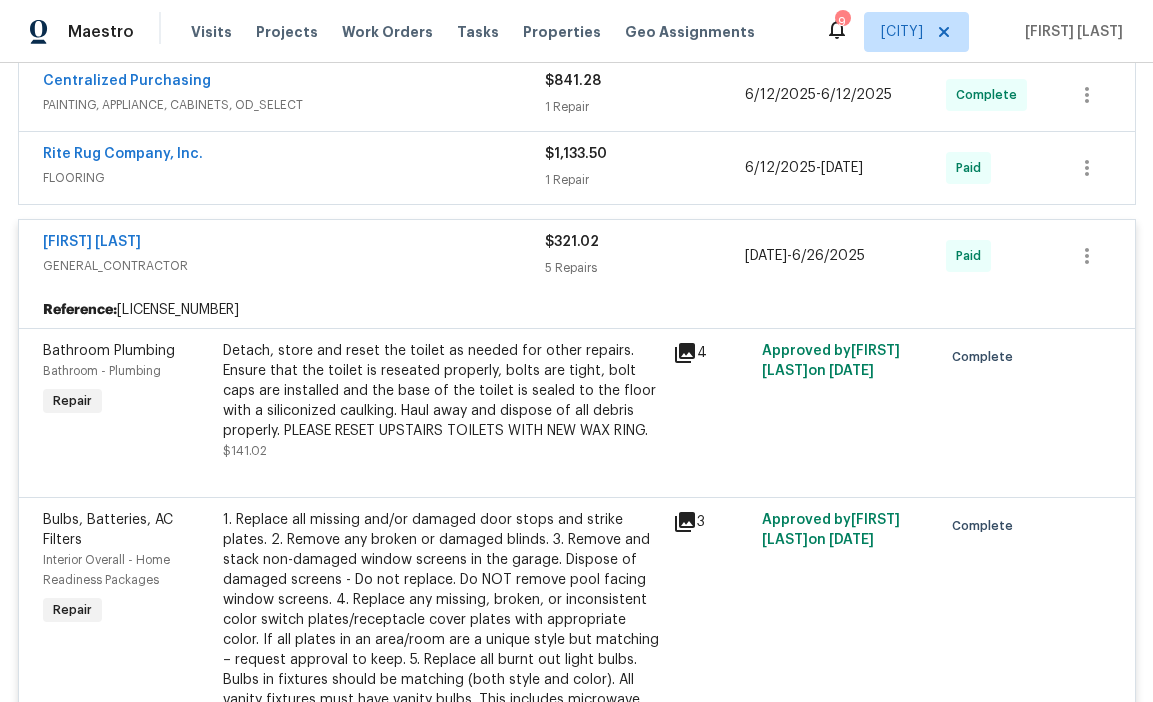 scroll, scrollTop: 554, scrollLeft: 0, axis: vertical 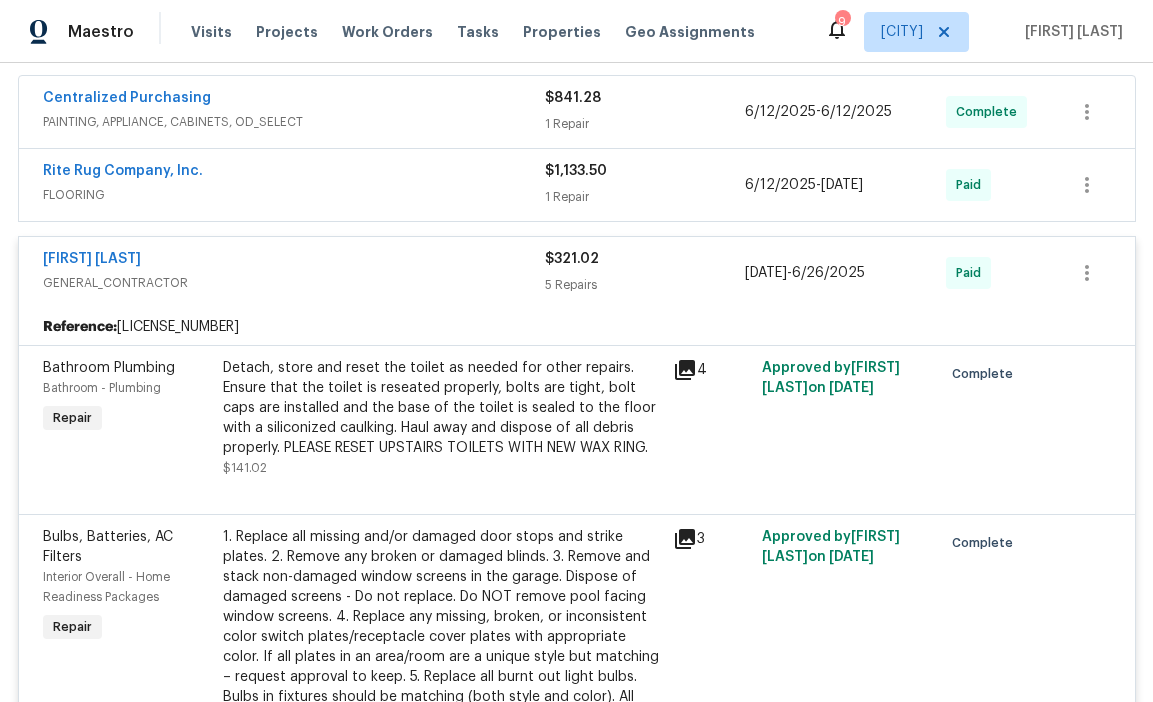 click on "[FIRST] [LAST]" at bounding box center (294, 261) 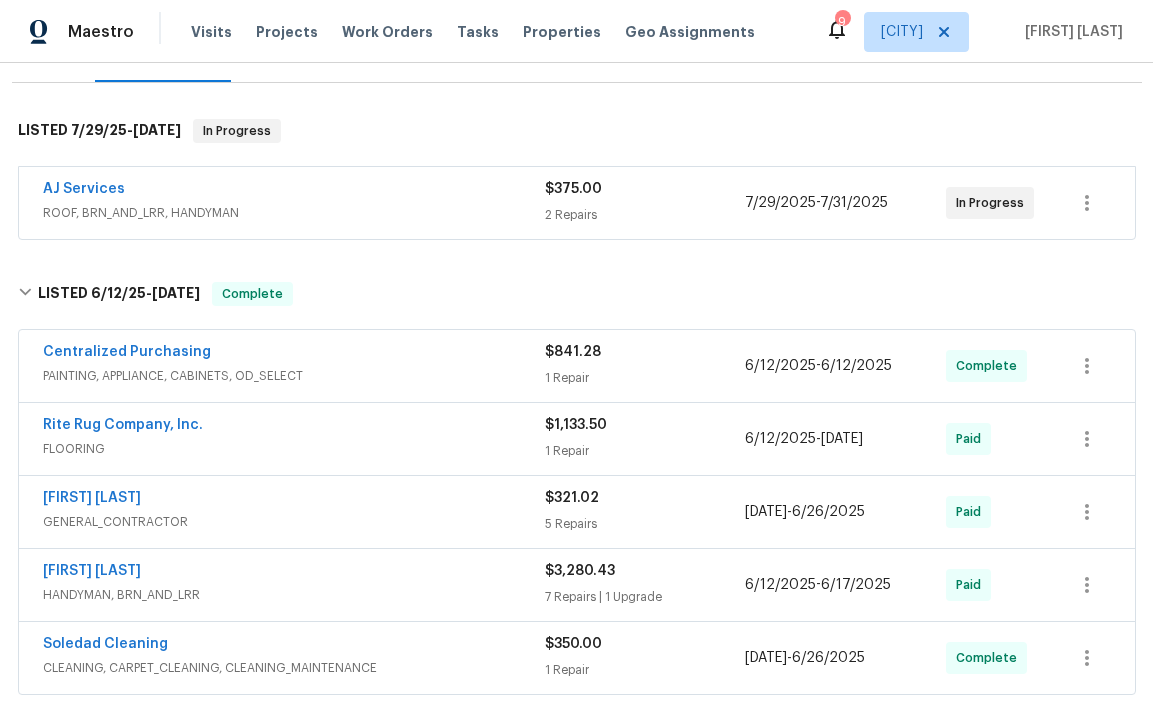 scroll, scrollTop: 0, scrollLeft: 0, axis: both 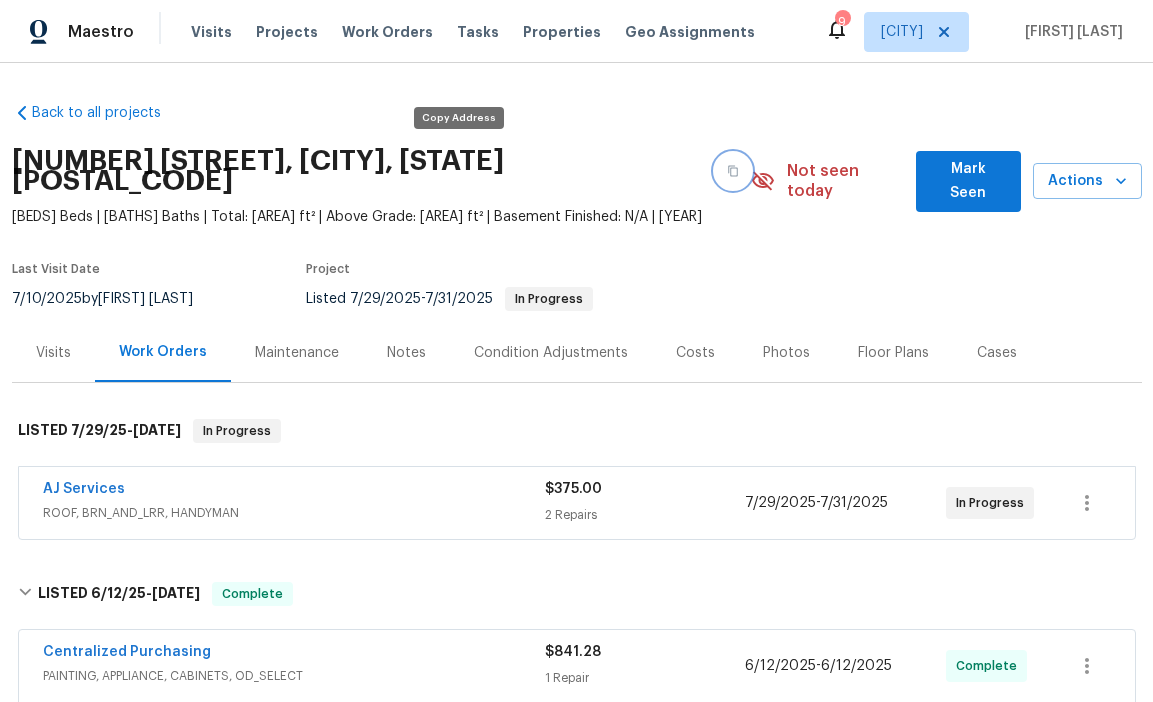 click at bounding box center [733, 171] 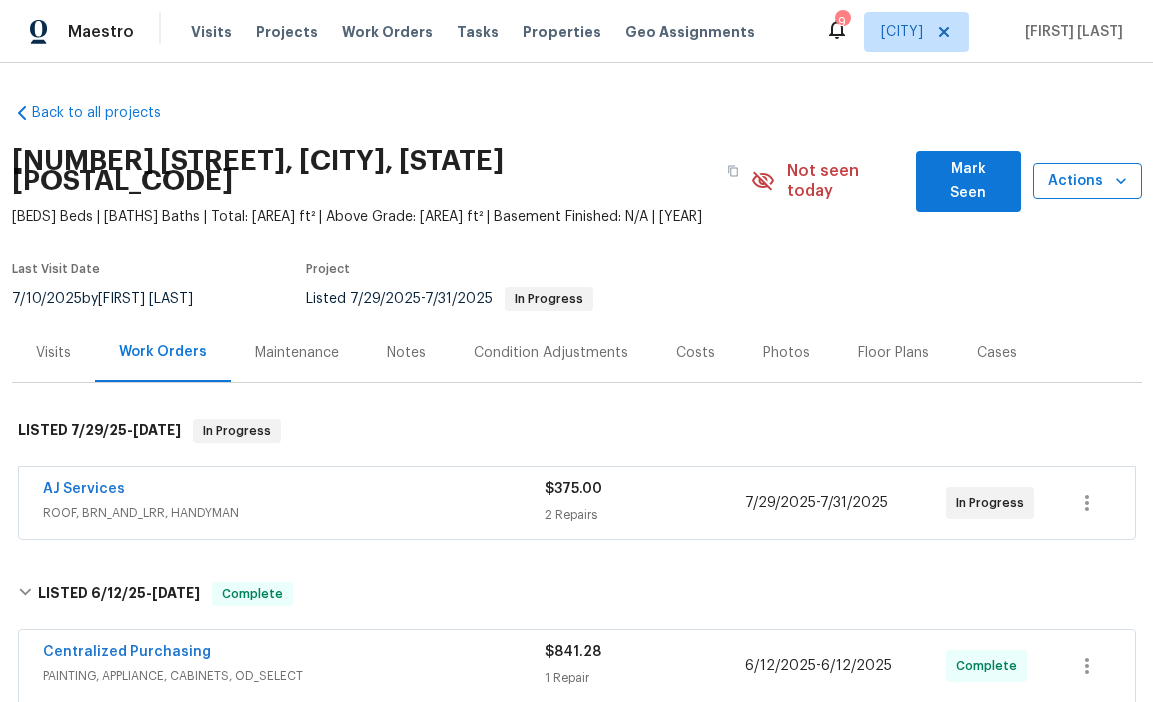 click on "Actions" at bounding box center [1087, 181] 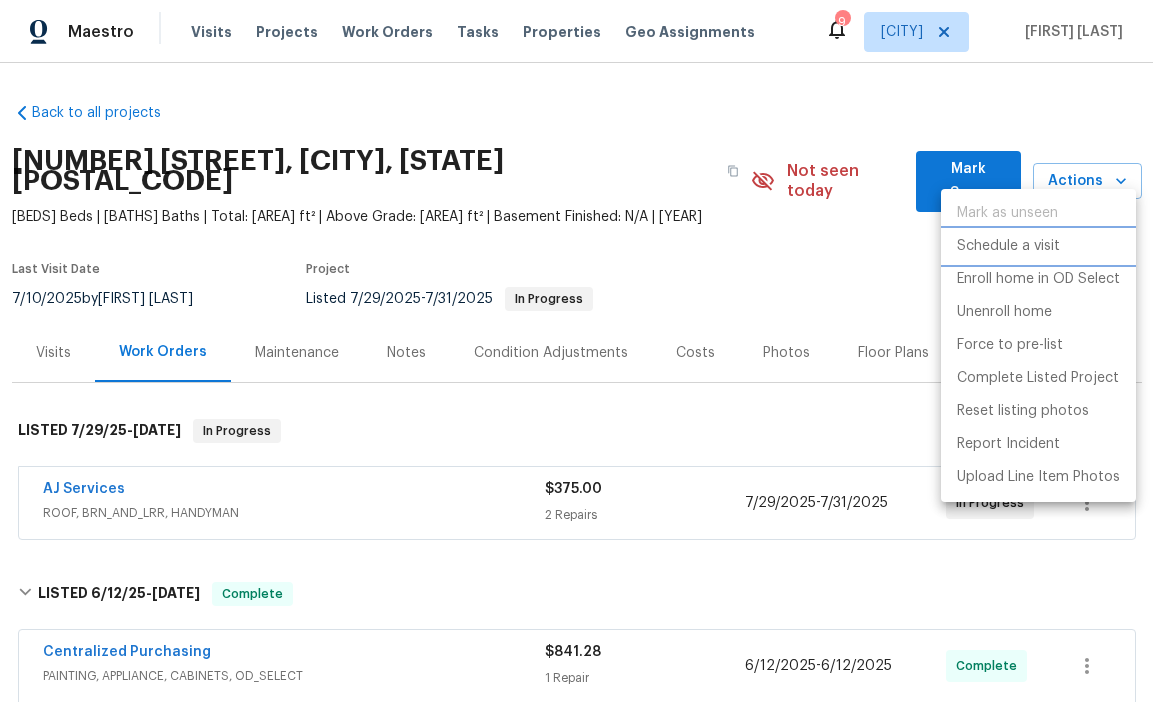 click on "Schedule a visit" at bounding box center [1008, 246] 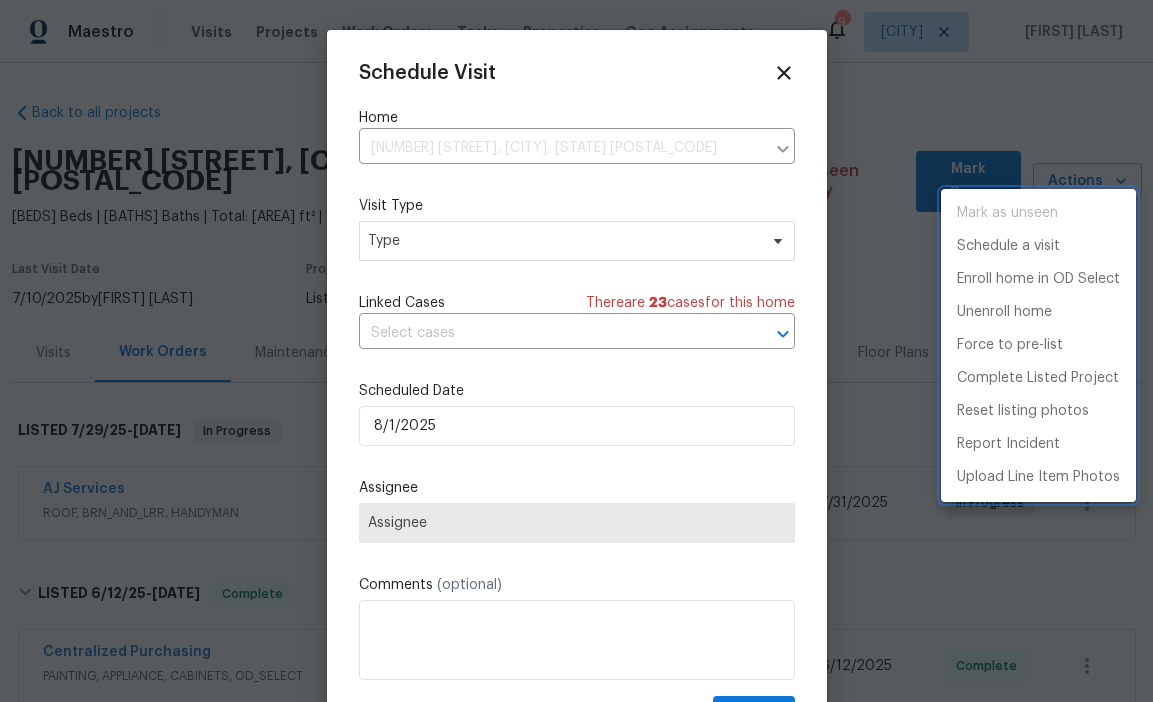click at bounding box center [576, 351] 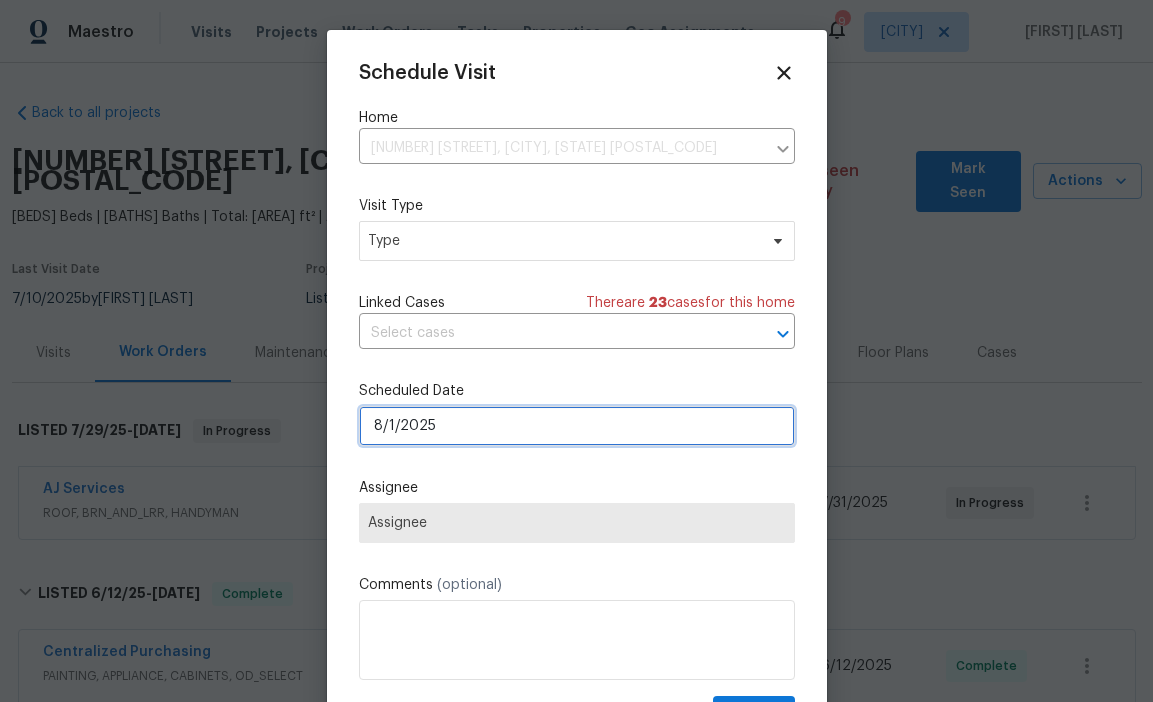 click on "8/1/2025" at bounding box center [577, 426] 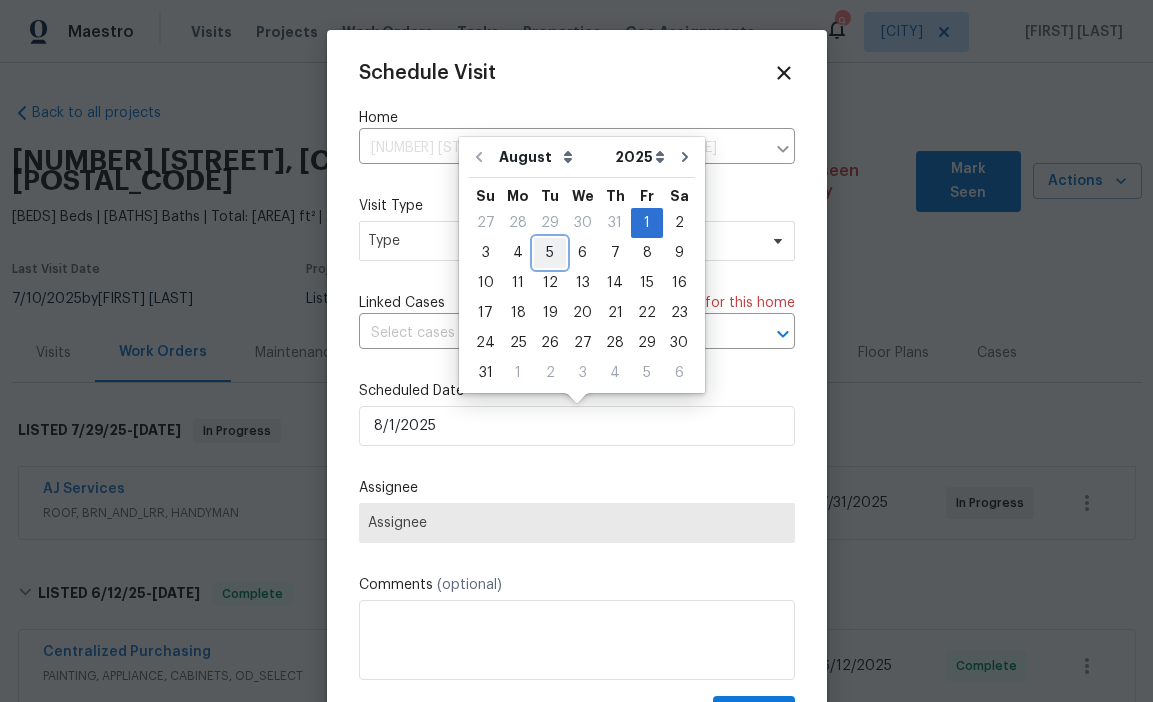 click on "5" at bounding box center (550, 253) 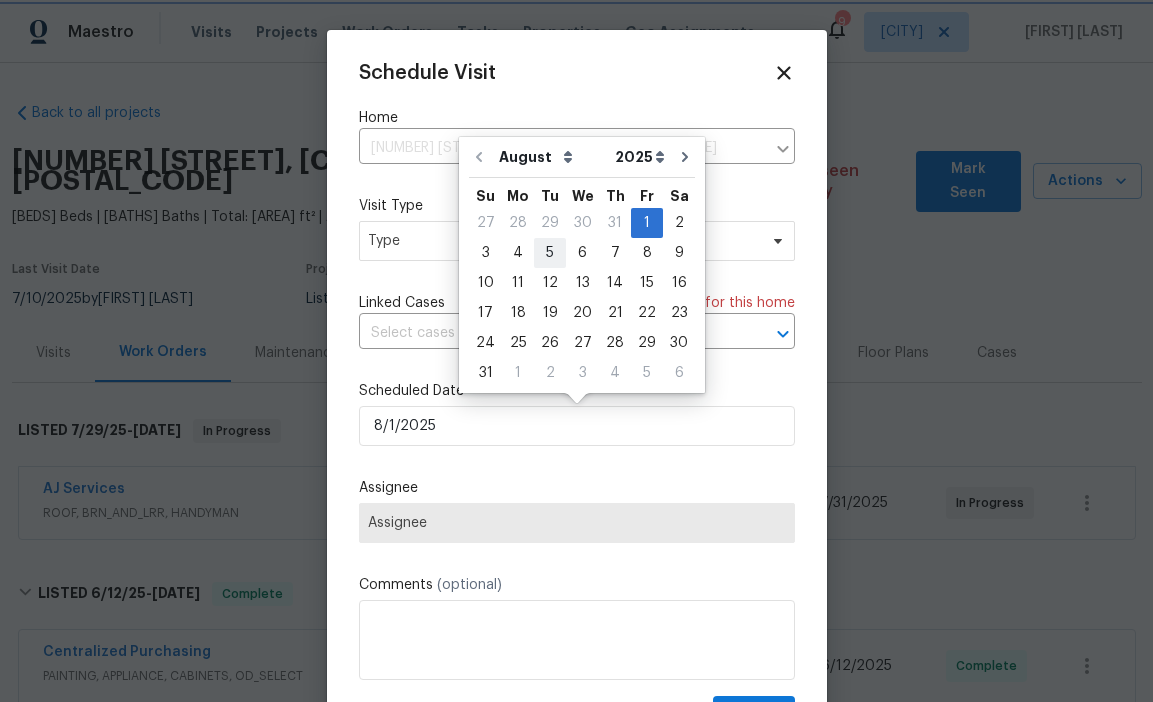type on "8/5/2025" 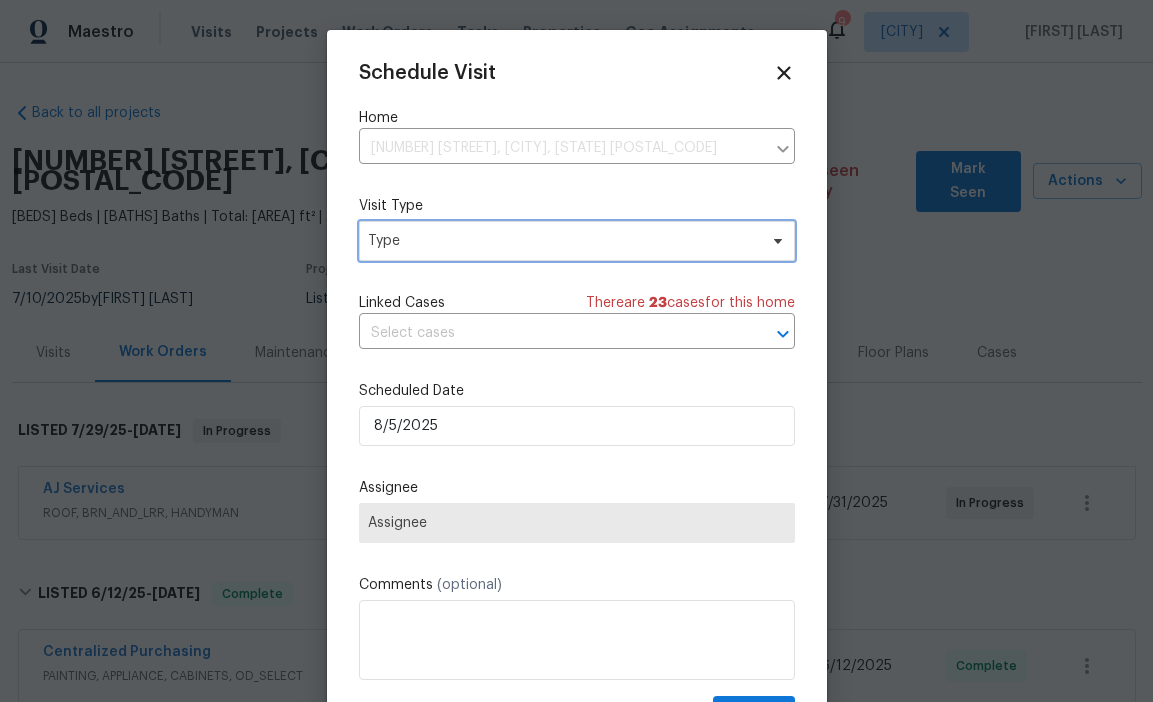 click on "Type" at bounding box center (562, 241) 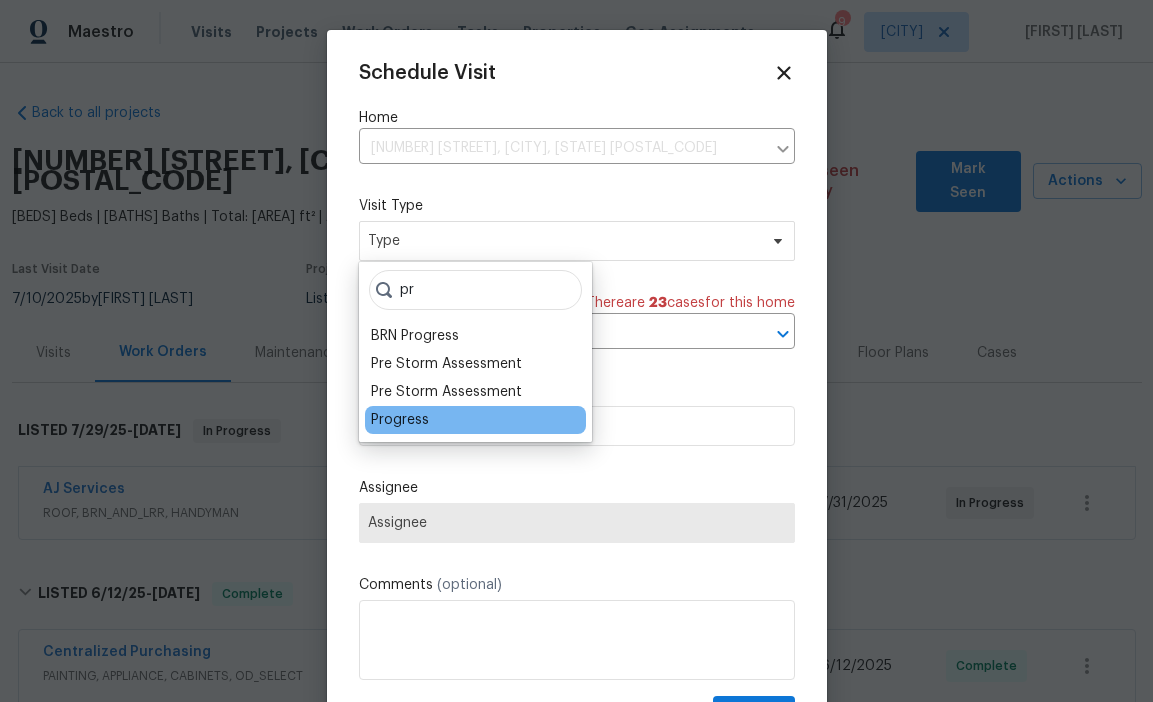 type on "pr" 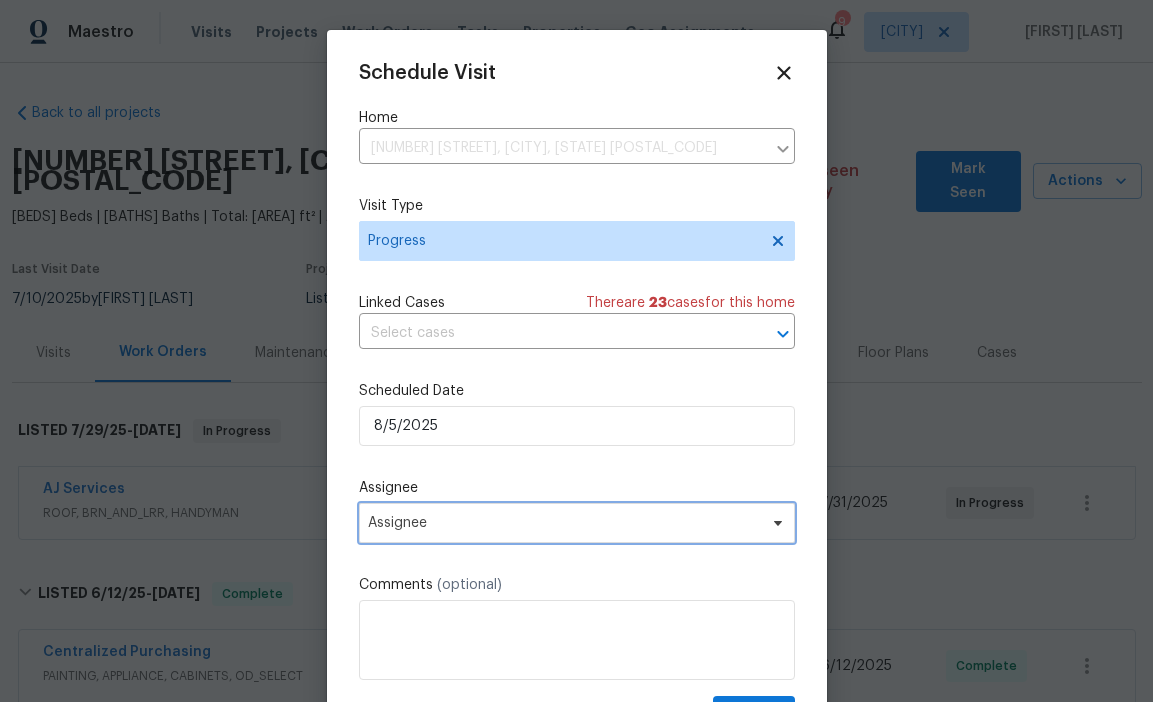 click on "Assignee" at bounding box center (564, 523) 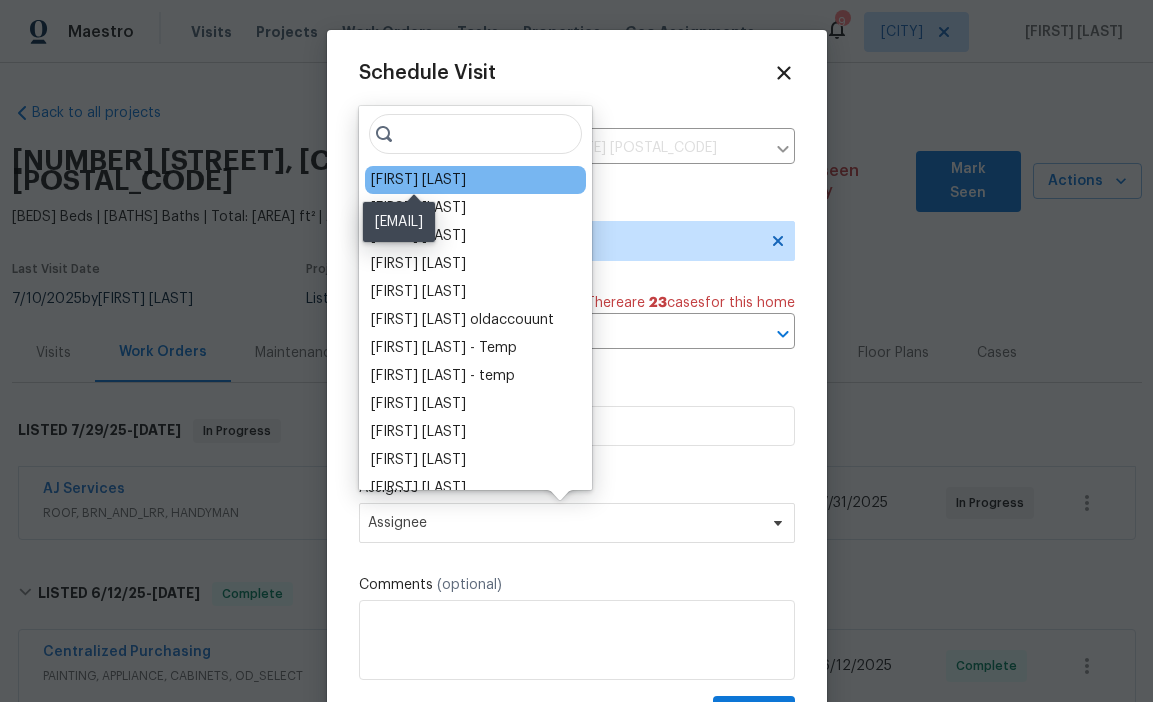 click on "[FIRST] [LAST]" at bounding box center (418, 180) 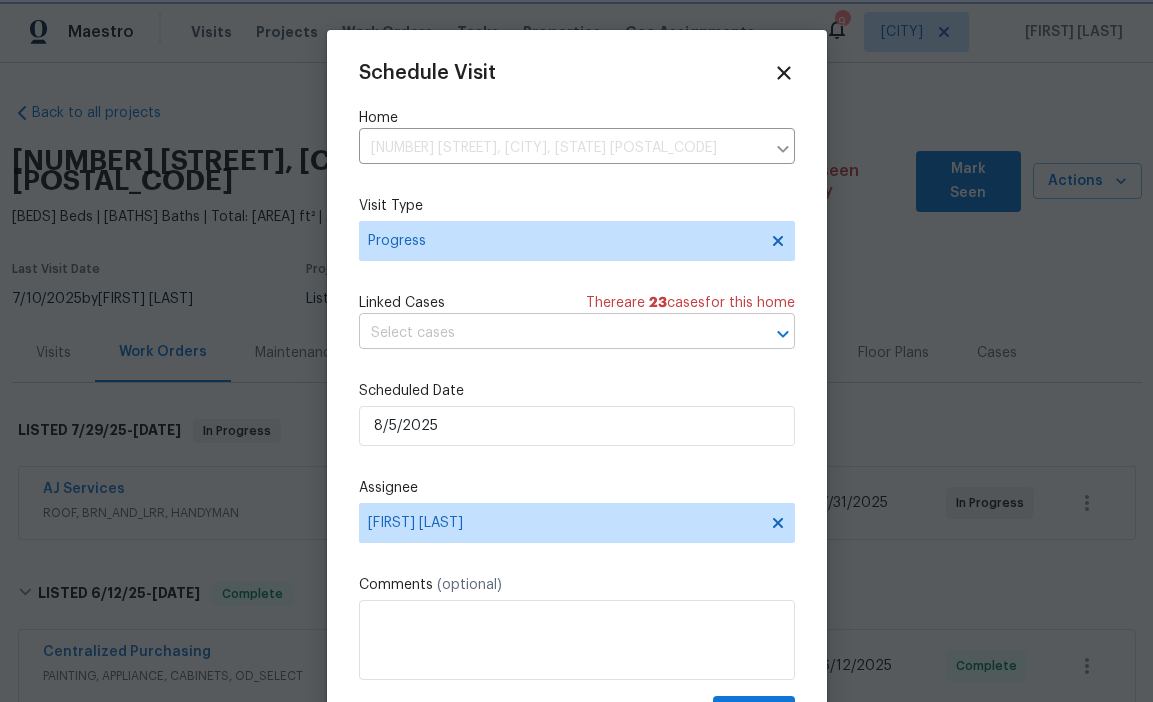 scroll, scrollTop: 36, scrollLeft: 0, axis: vertical 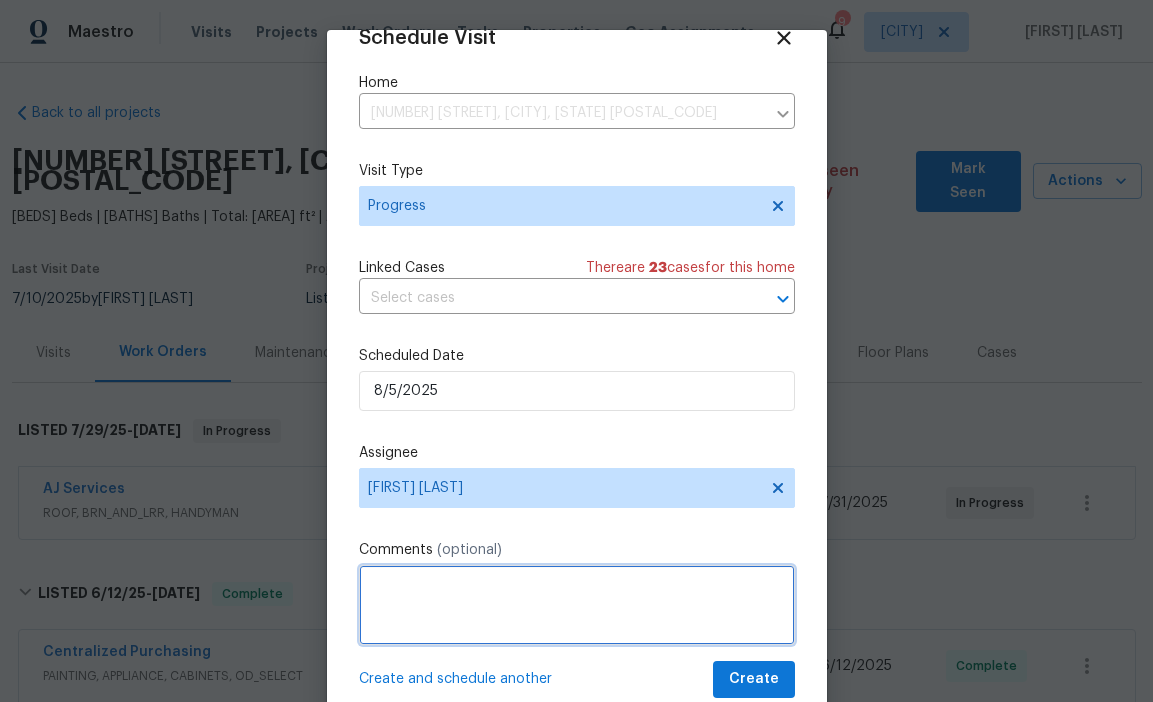 click at bounding box center (577, 605) 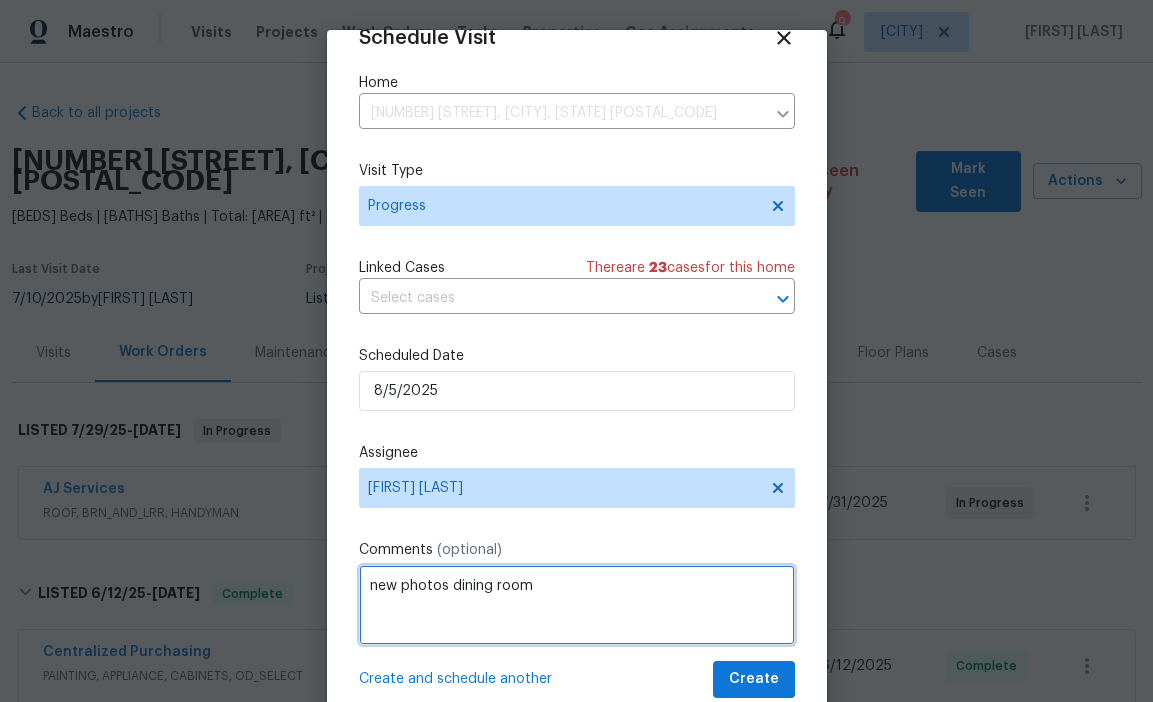 scroll, scrollTop: 58, scrollLeft: 0, axis: vertical 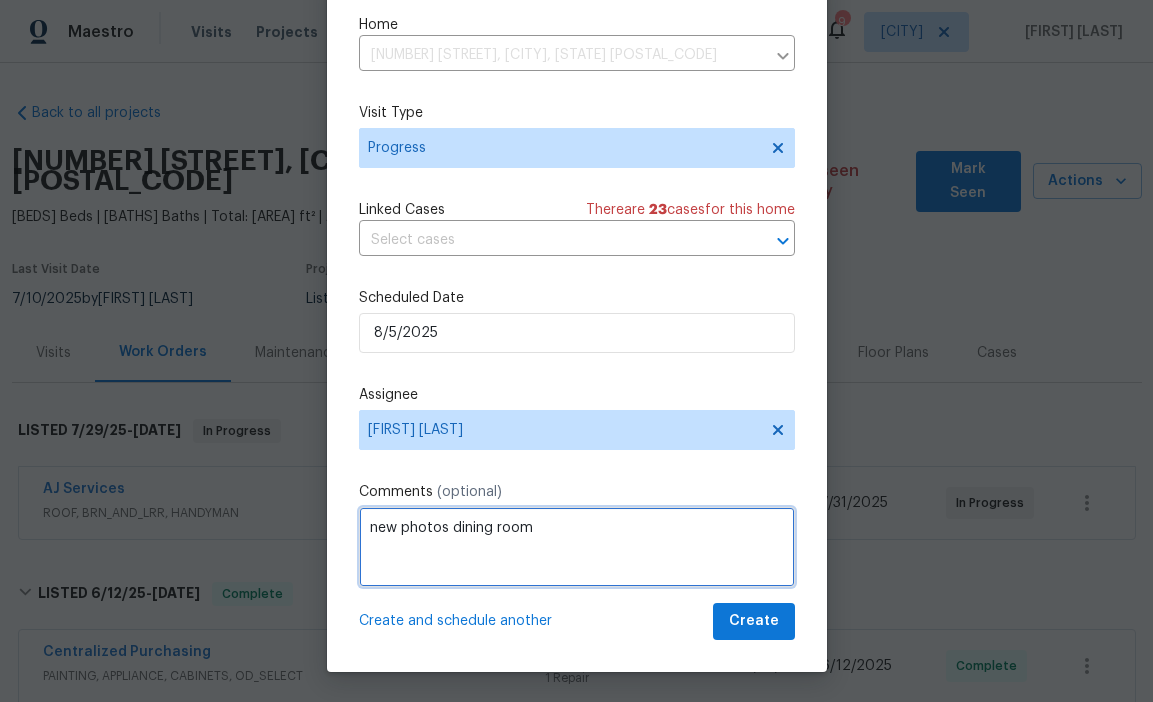 type on "new photos dining room" 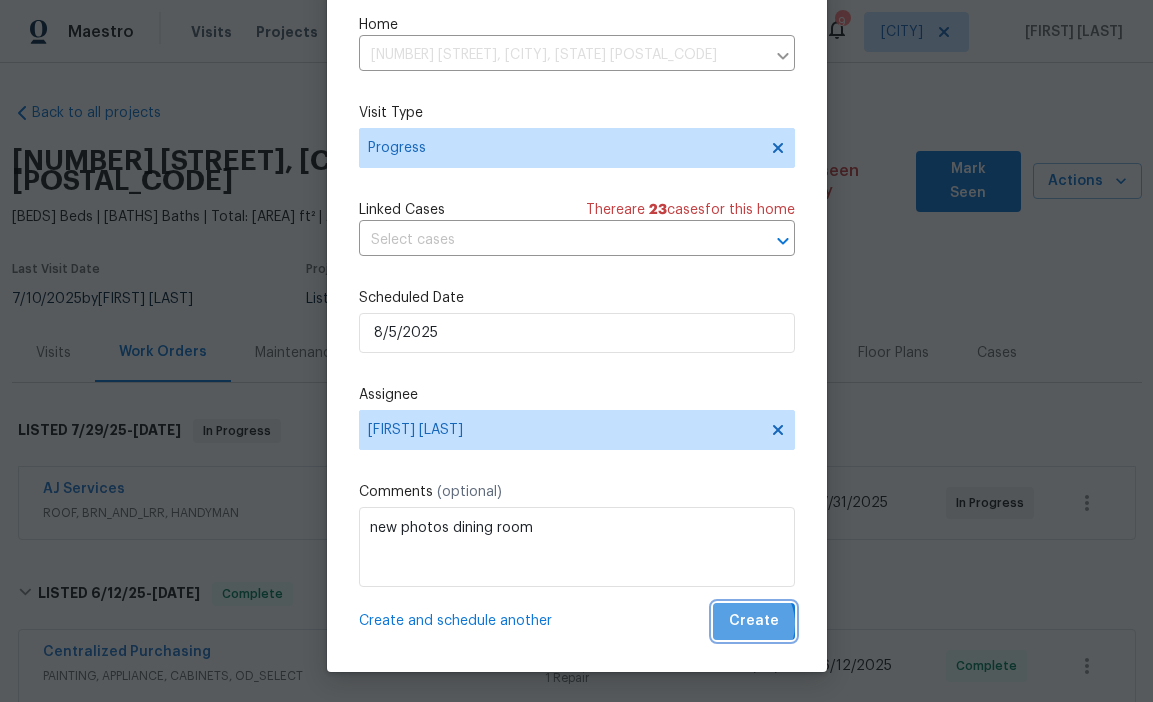 click on "Create" at bounding box center [754, 621] 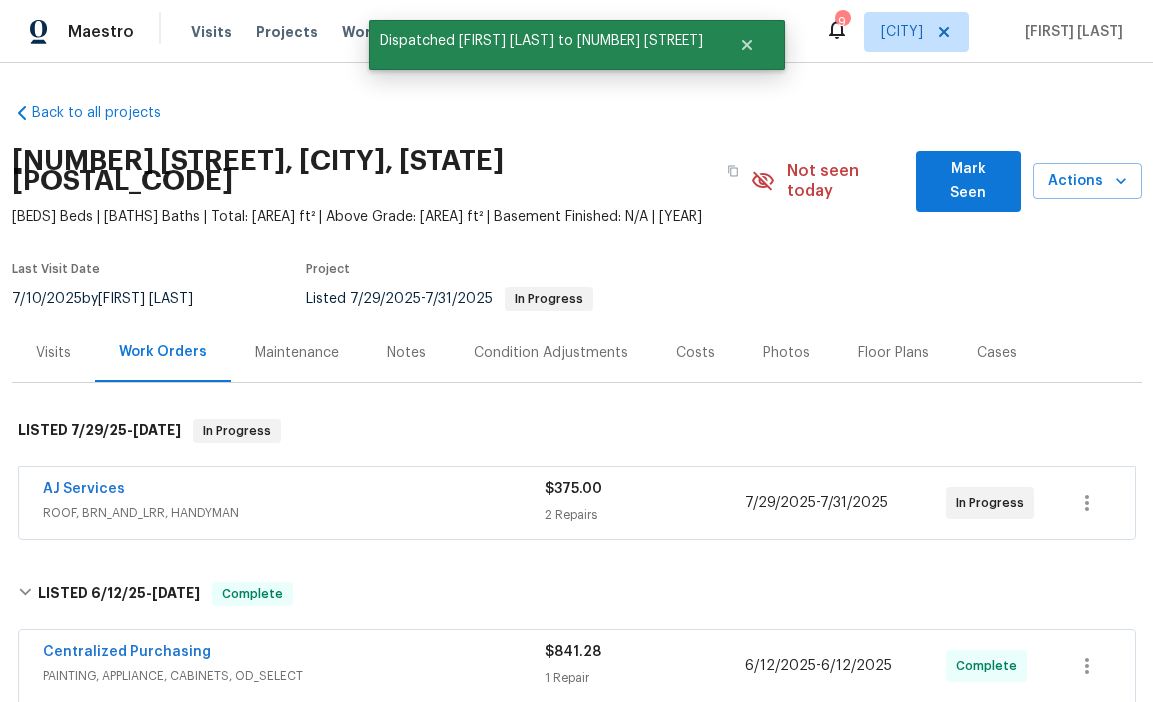 scroll, scrollTop: 0, scrollLeft: 0, axis: both 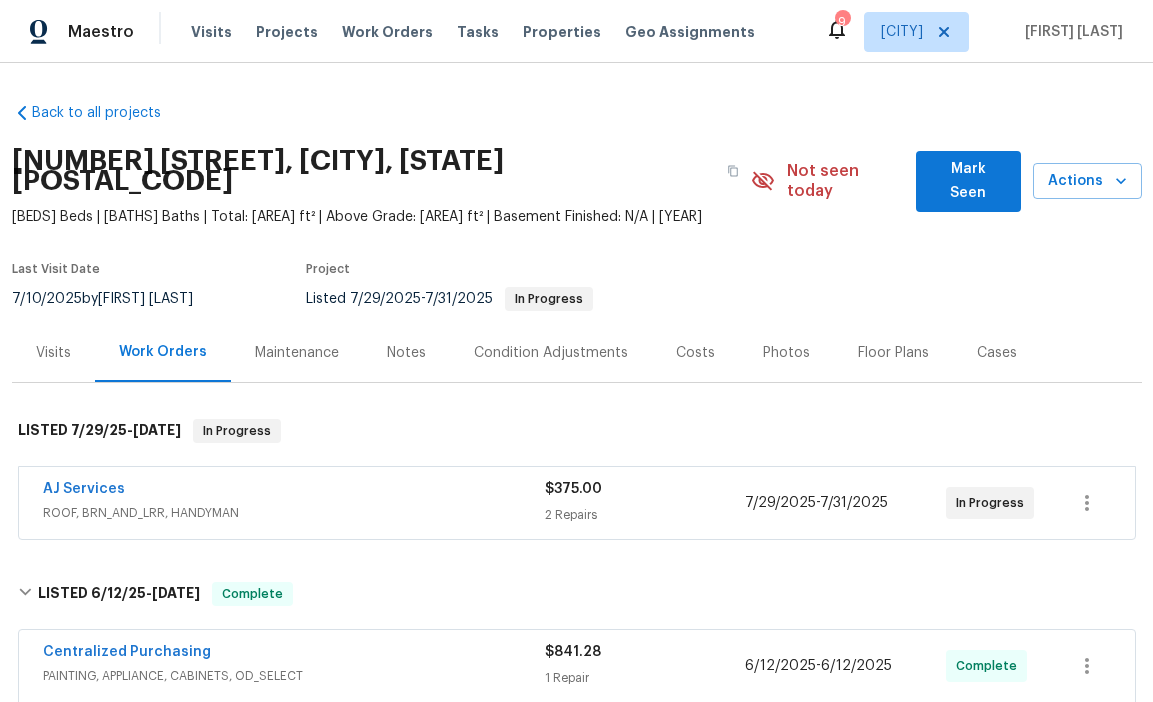 click on "Mark Seen" at bounding box center [968, 181] 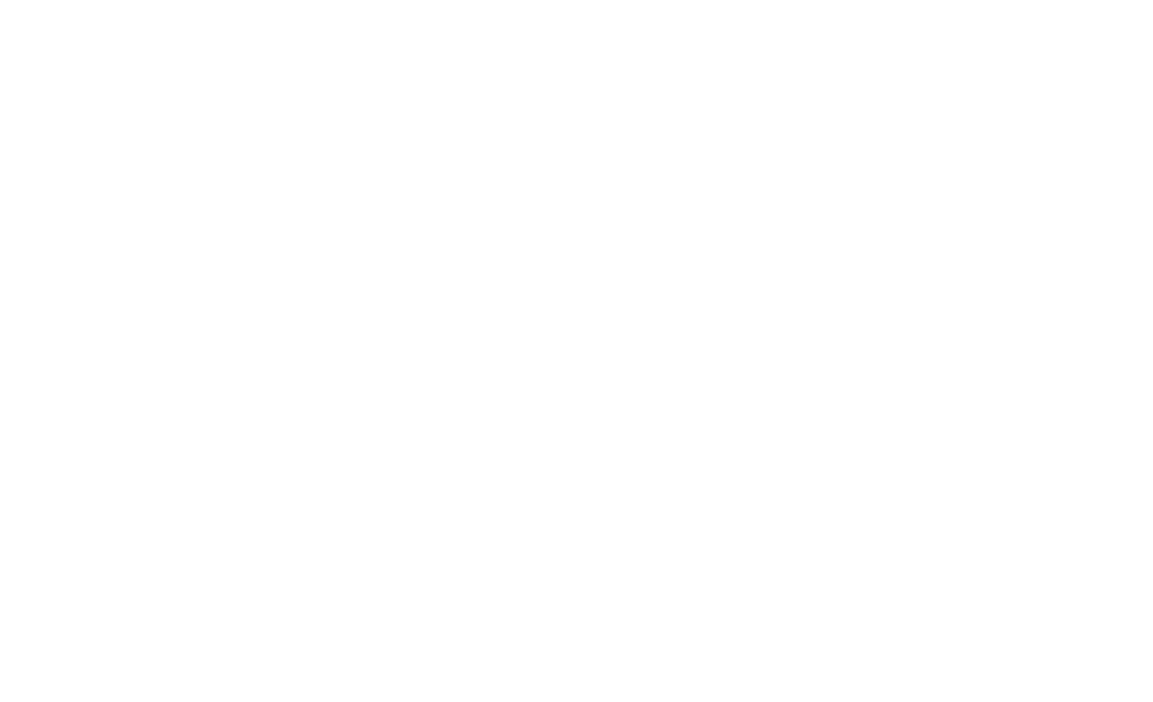 scroll, scrollTop: 0, scrollLeft: 0, axis: both 